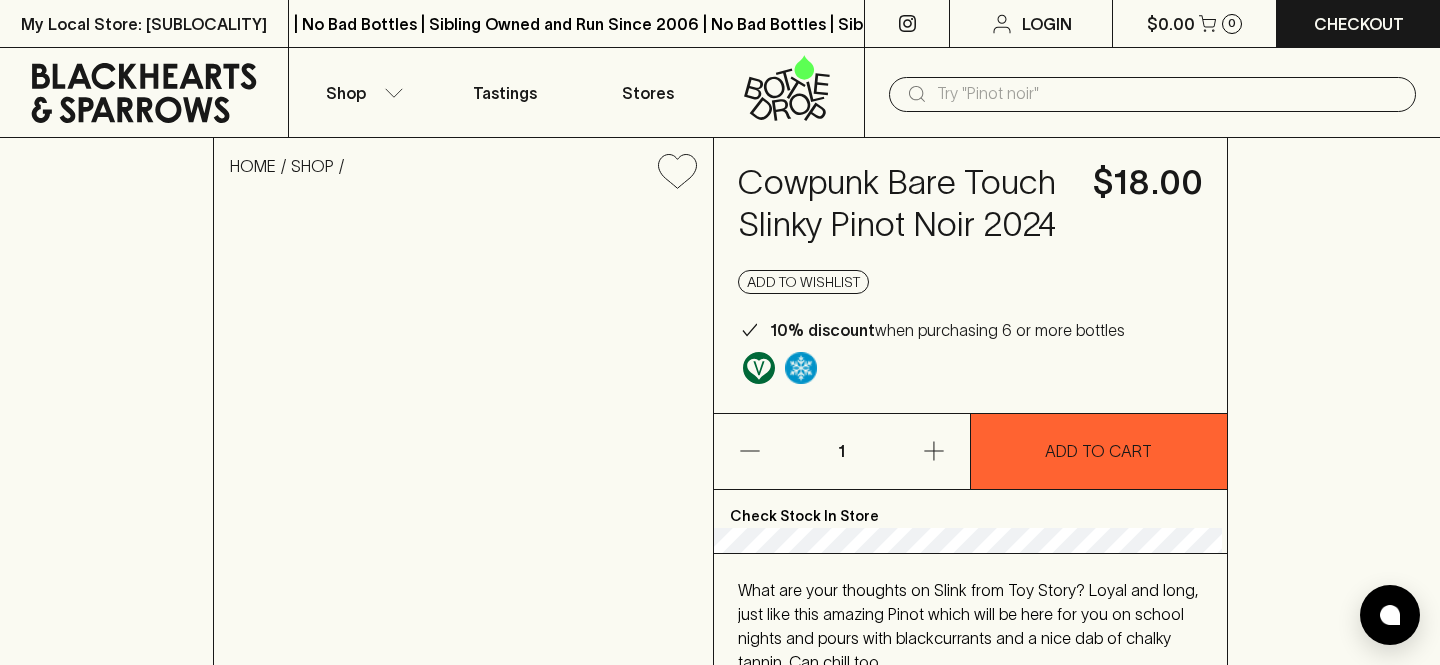 scroll, scrollTop: 0, scrollLeft: 0, axis: both 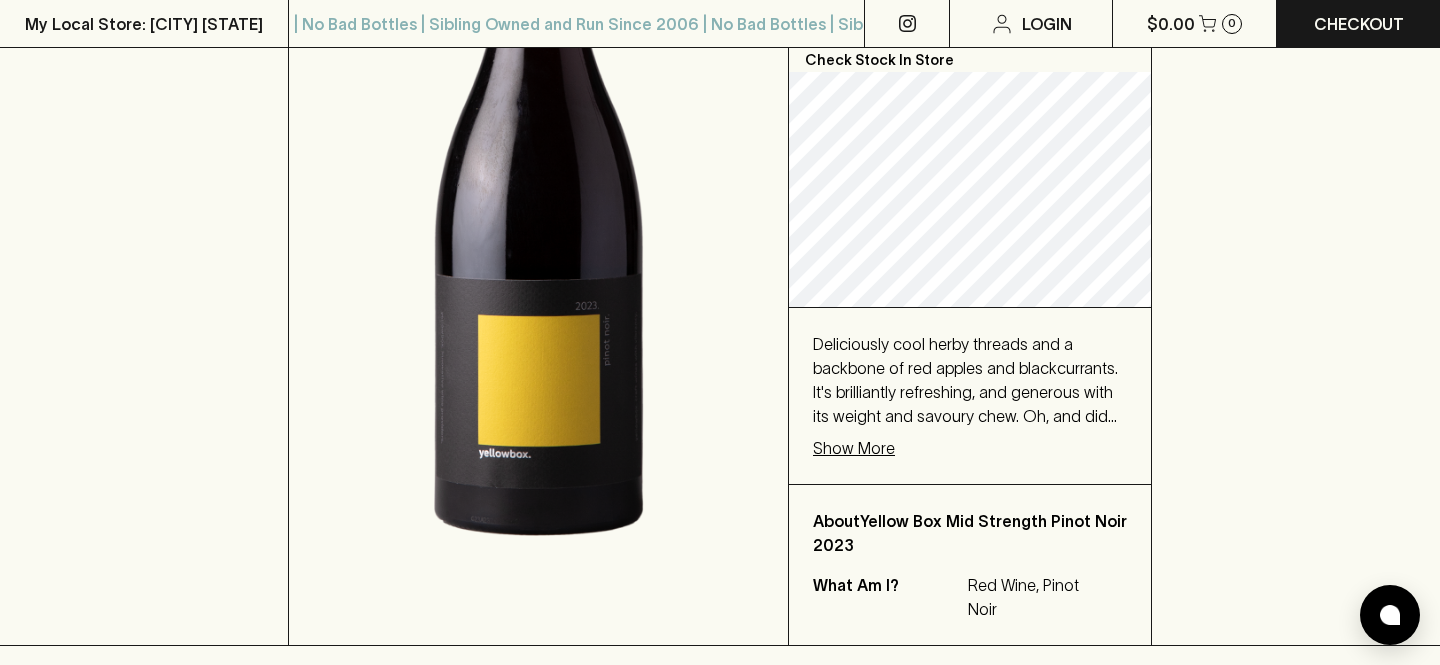 click on "Show More" at bounding box center [854, 448] 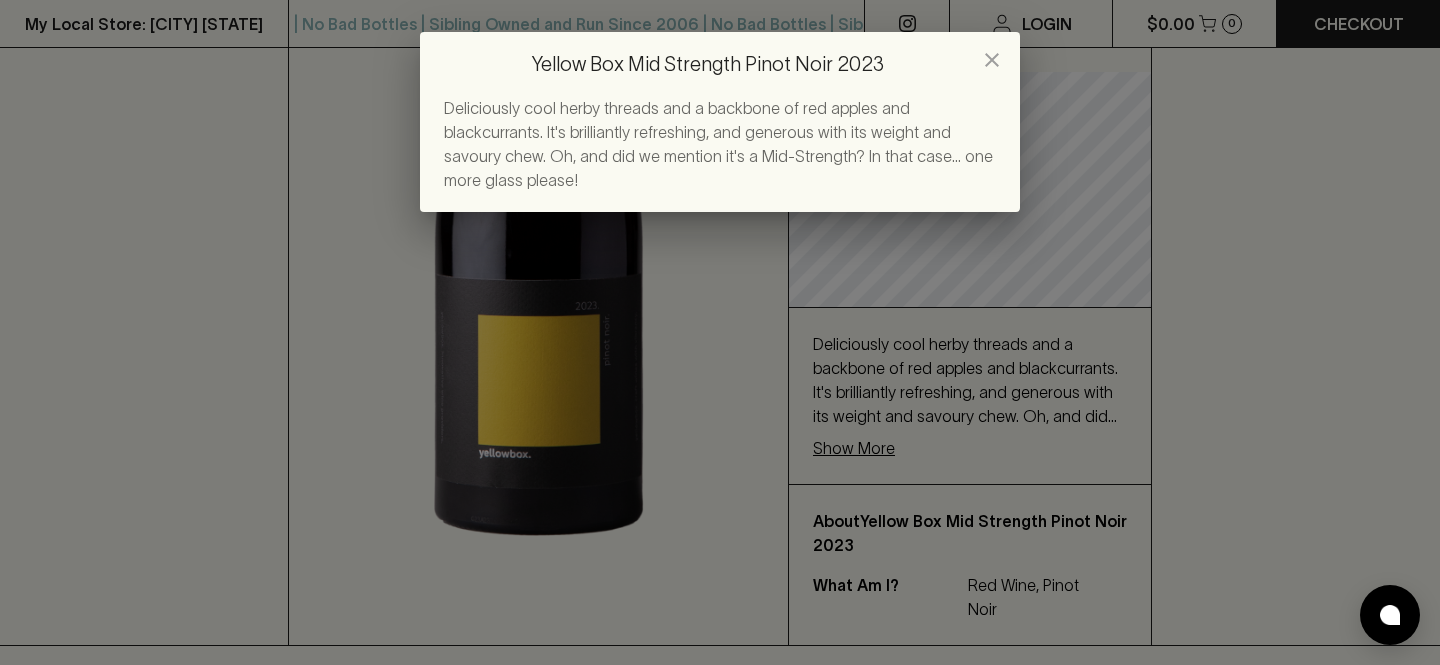 click on "Yellow Box Mid Strength Pinot Noir 2023 Deliciously cool herby threads and a backbone of red apples and blackcurrants. It's brilliantly refreshing, and generous with its weight and savoury chew. Oh, and did we mention it's a Mid-Strength? In that case... one more glass please!" at bounding box center [720, 332] 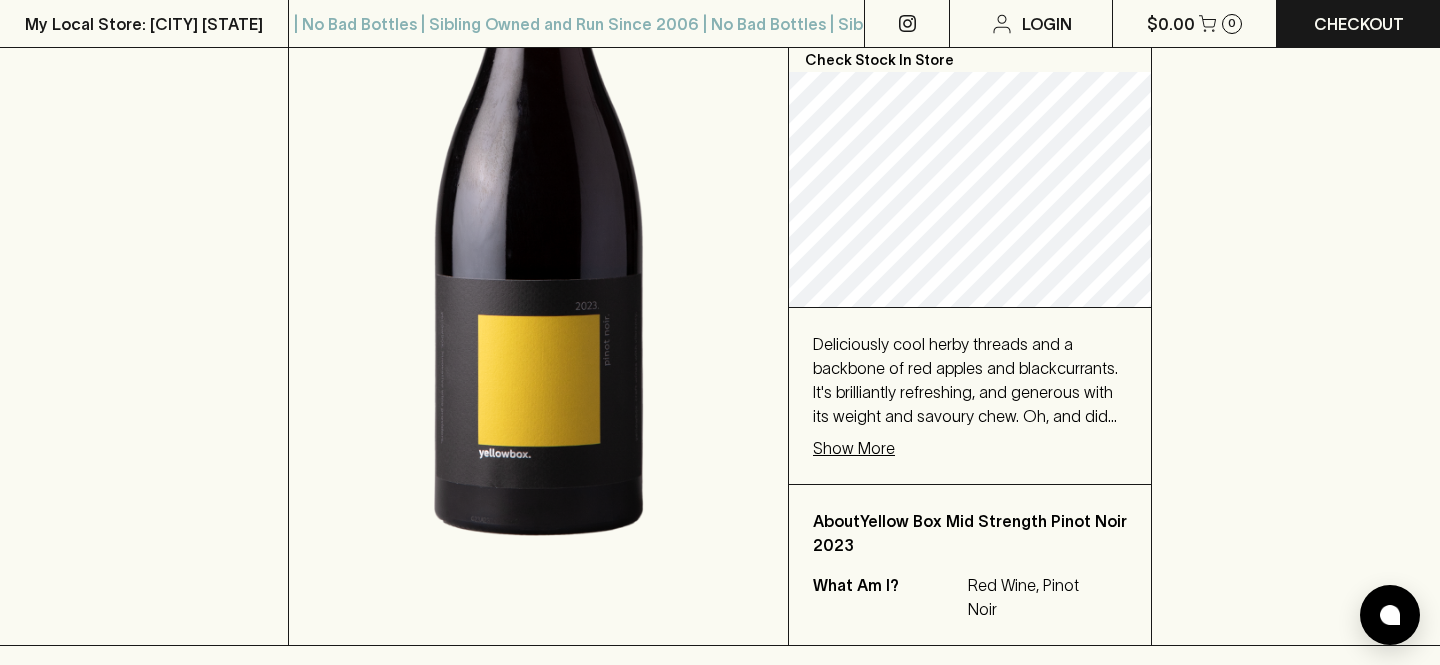 click on "Deliciously cool herby threads and a backbone of red apples and blackcurrants. It's brilliantly refreshing, and generous with its weight and savoury chew. Oh, and did we mention it's a Mid-Strength? In that case... one more glass please!" at bounding box center [970, 380] 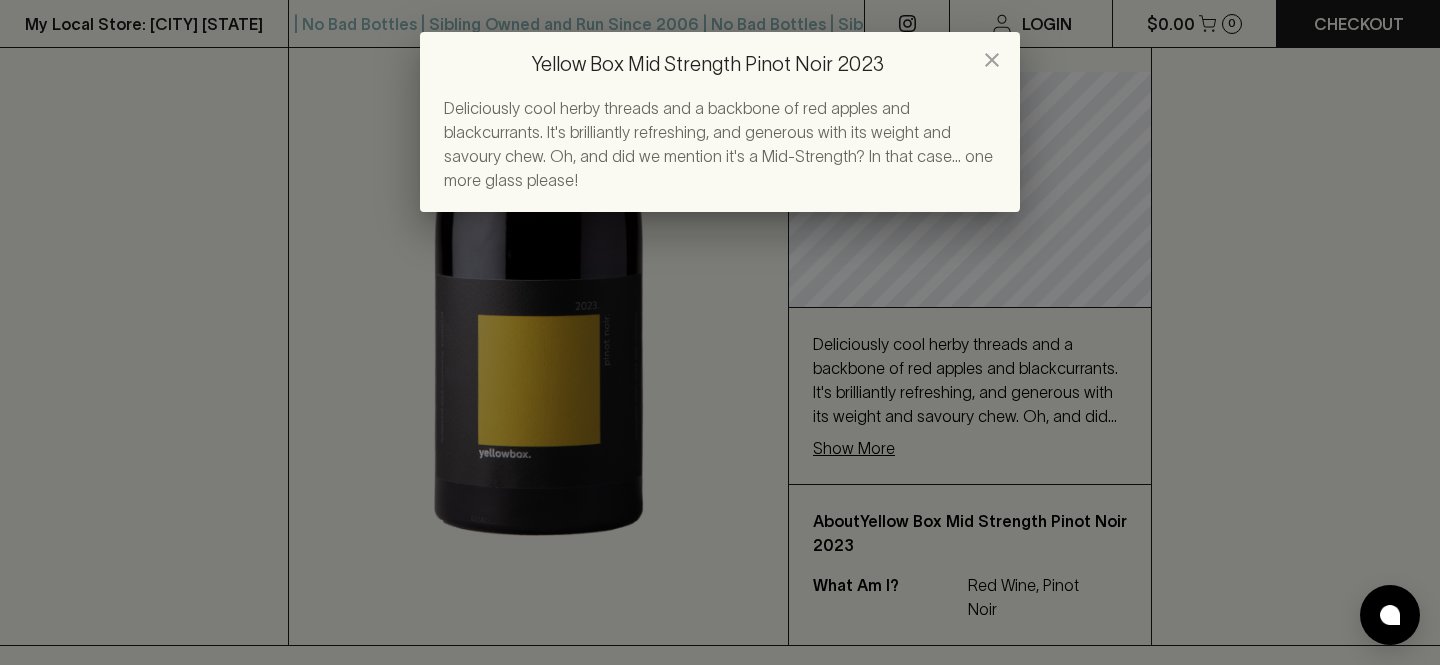click 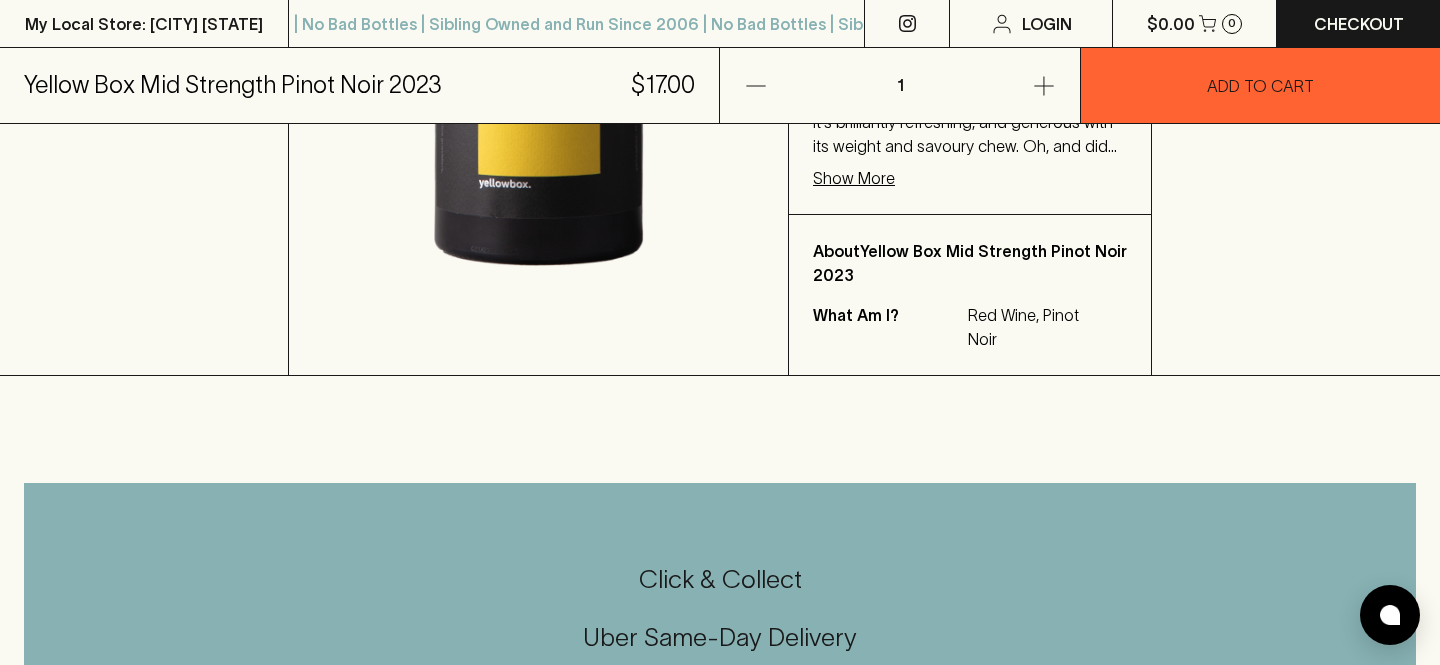 scroll, scrollTop: 0, scrollLeft: 0, axis: both 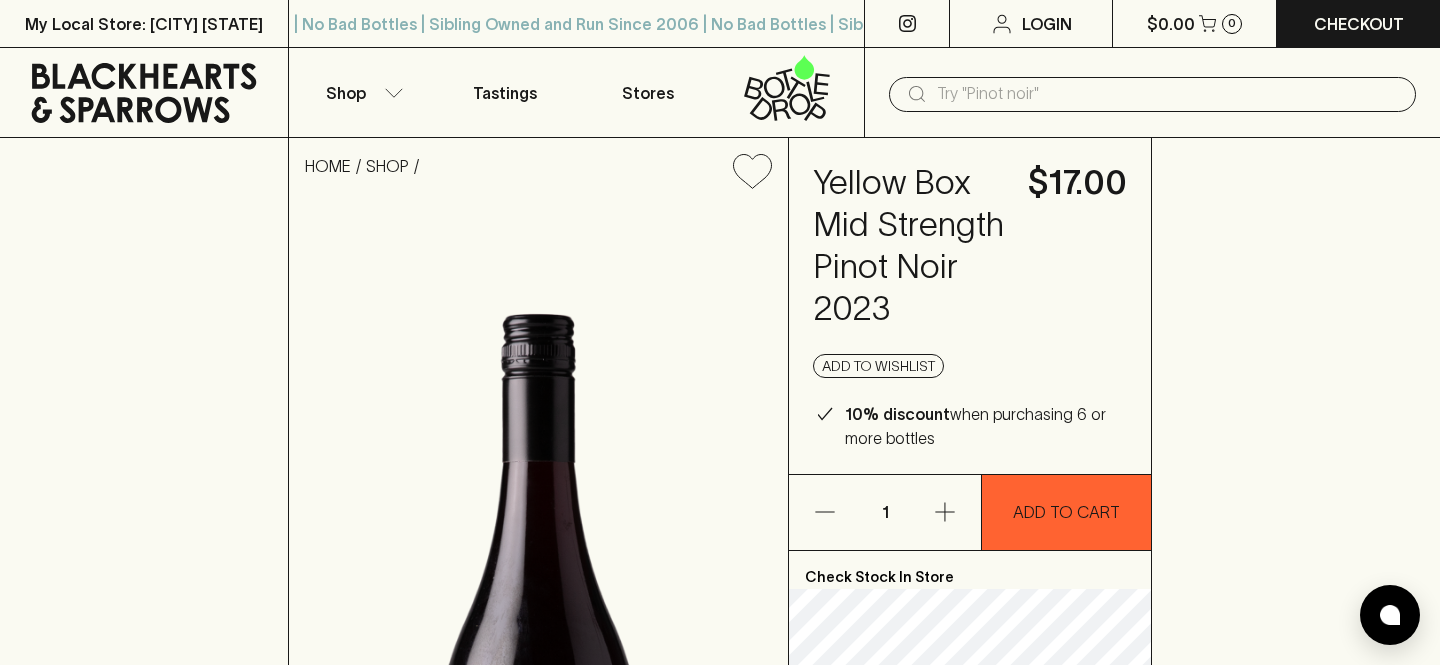 click on "Yellow Box Mid Strength Pinot Noir 2023" at bounding box center [908, 246] 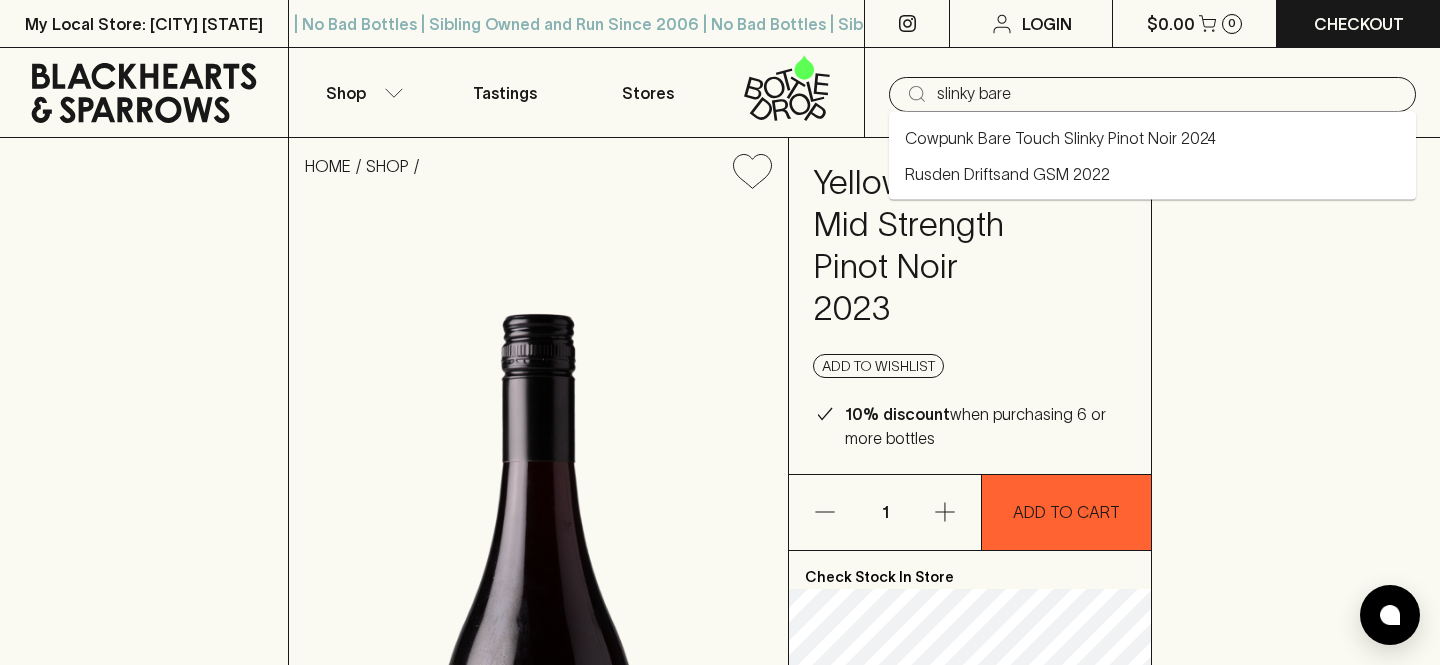 type on "slinky bare" 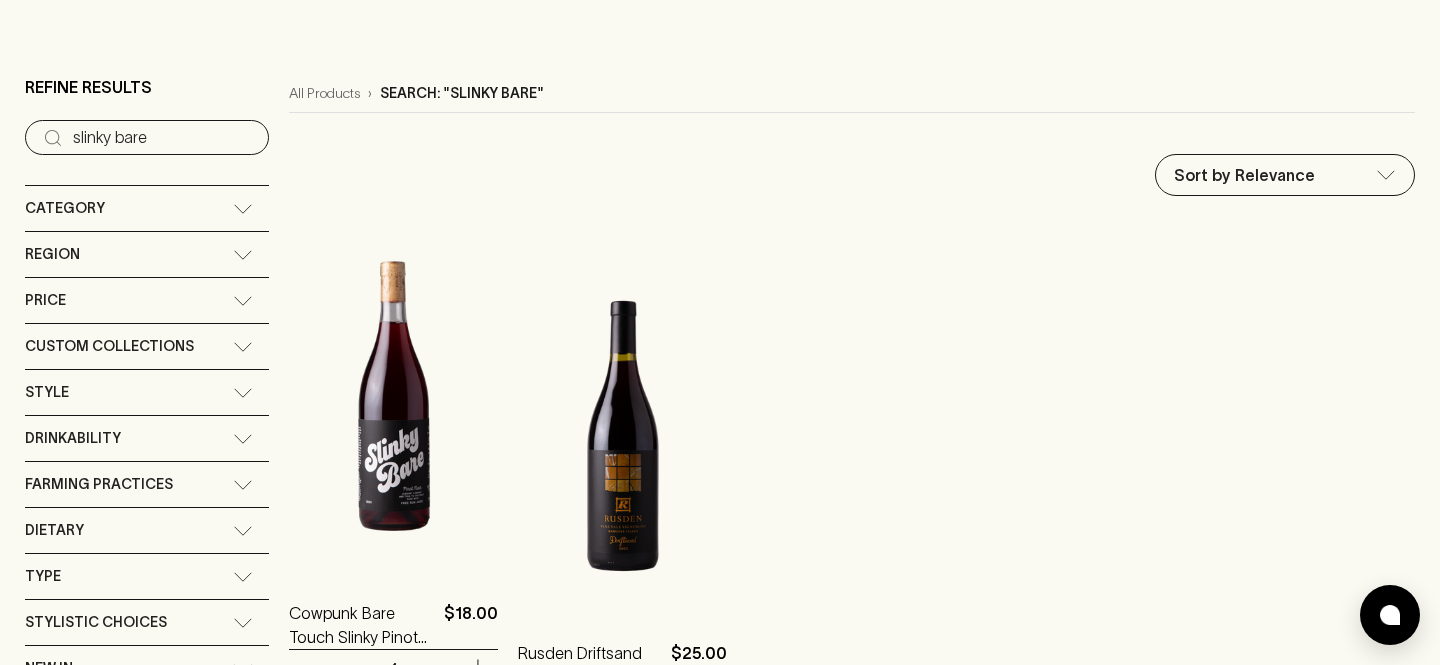 scroll, scrollTop: 163, scrollLeft: 0, axis: vertical 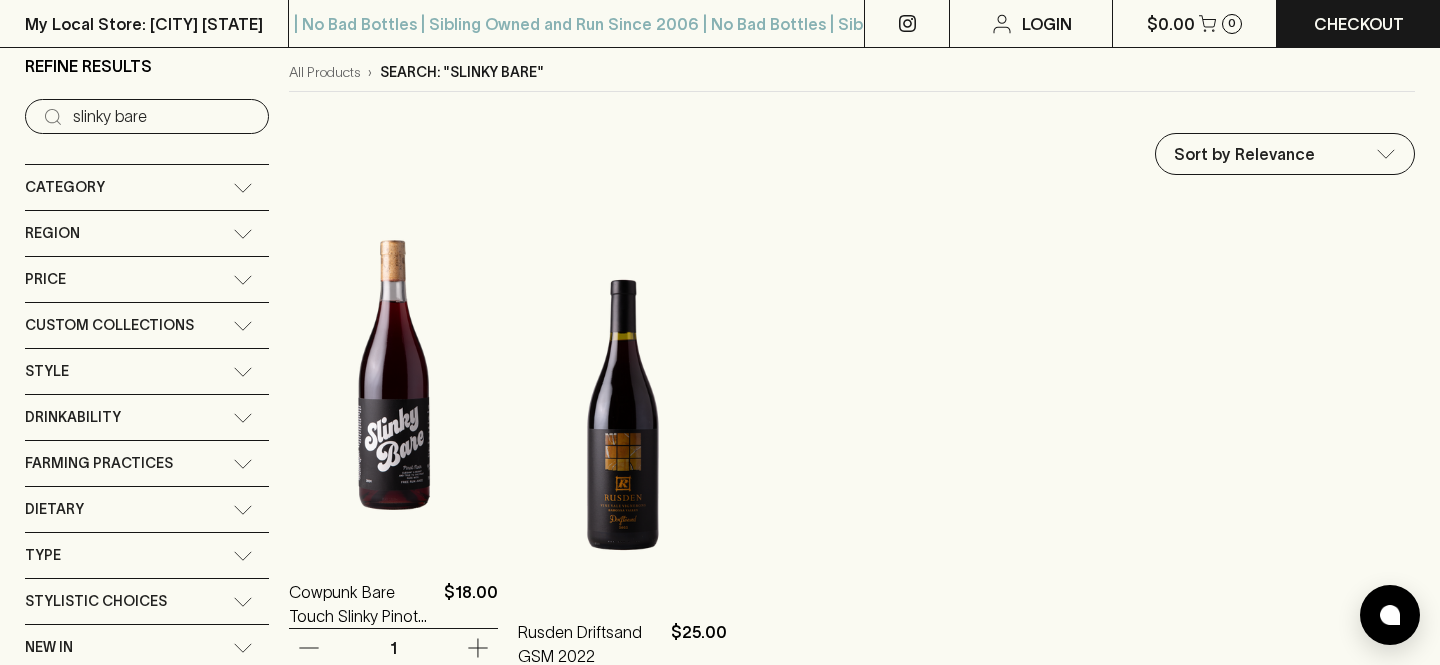click at bounding box center (393, 375) 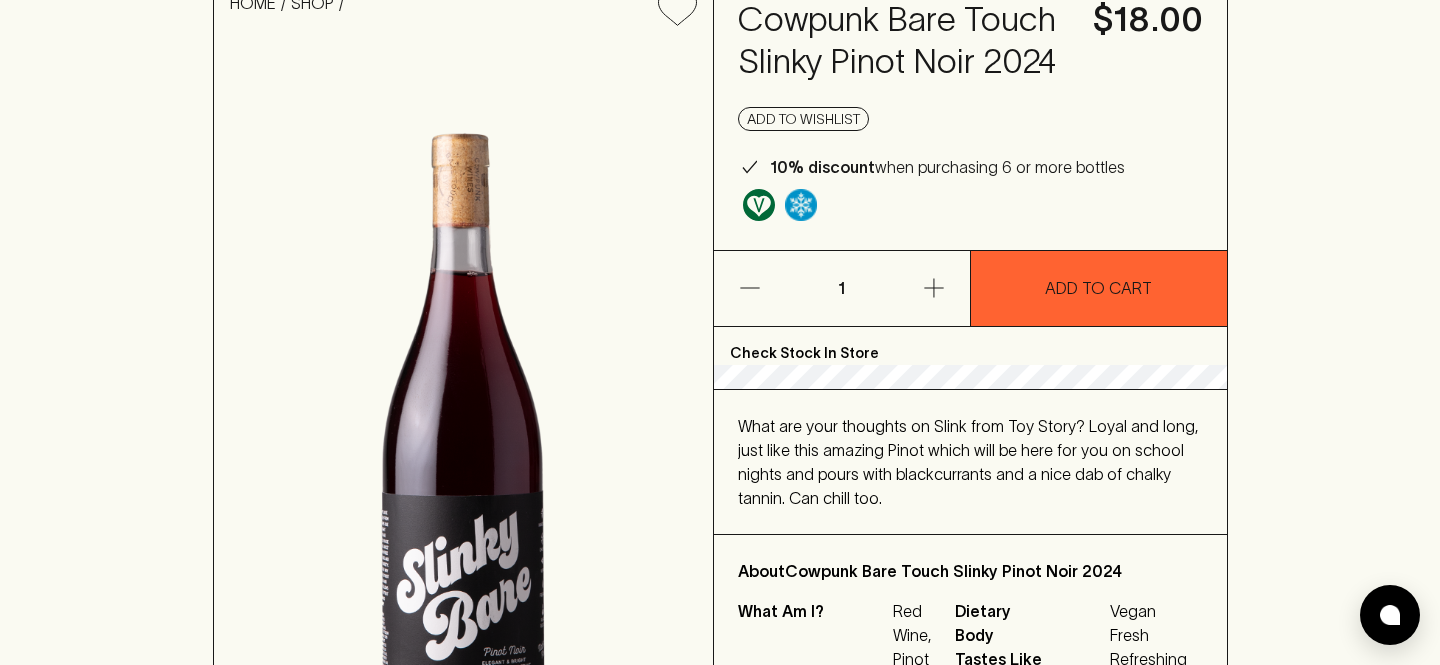 scroll, scrollTop: 0, scrollLeft: 0, axis: both 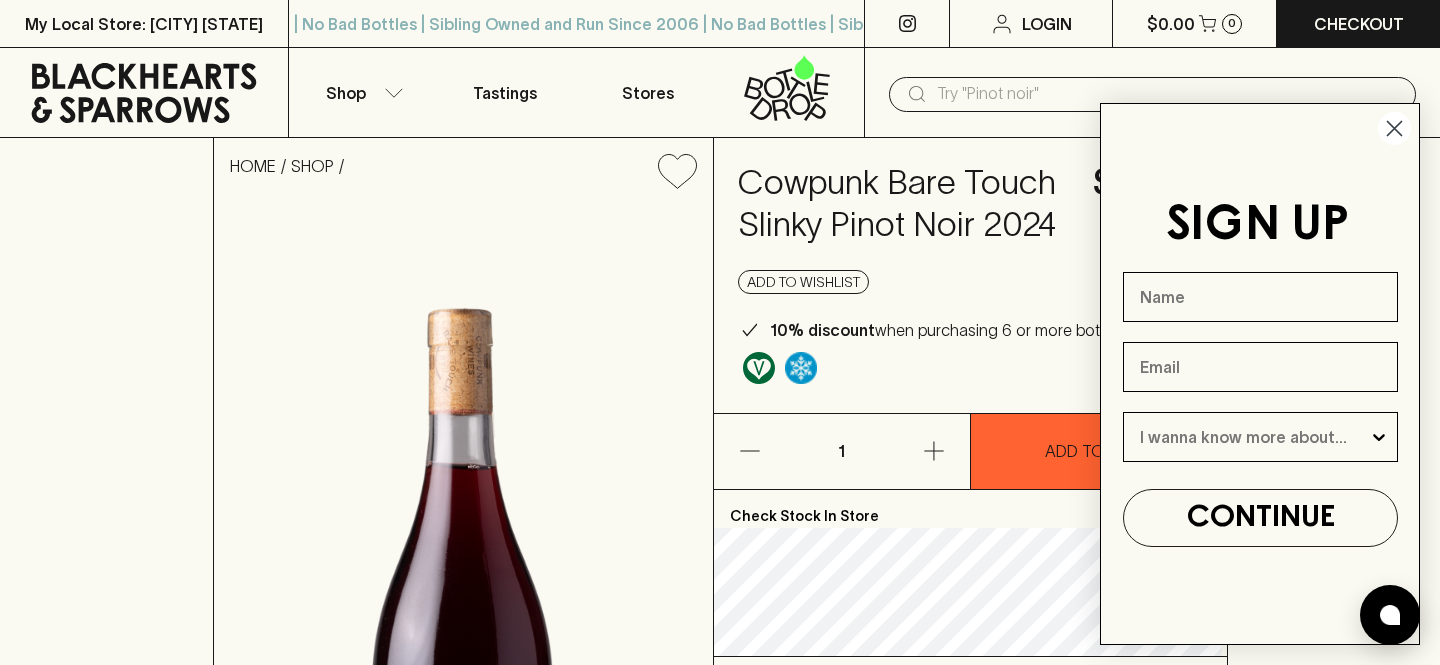 click 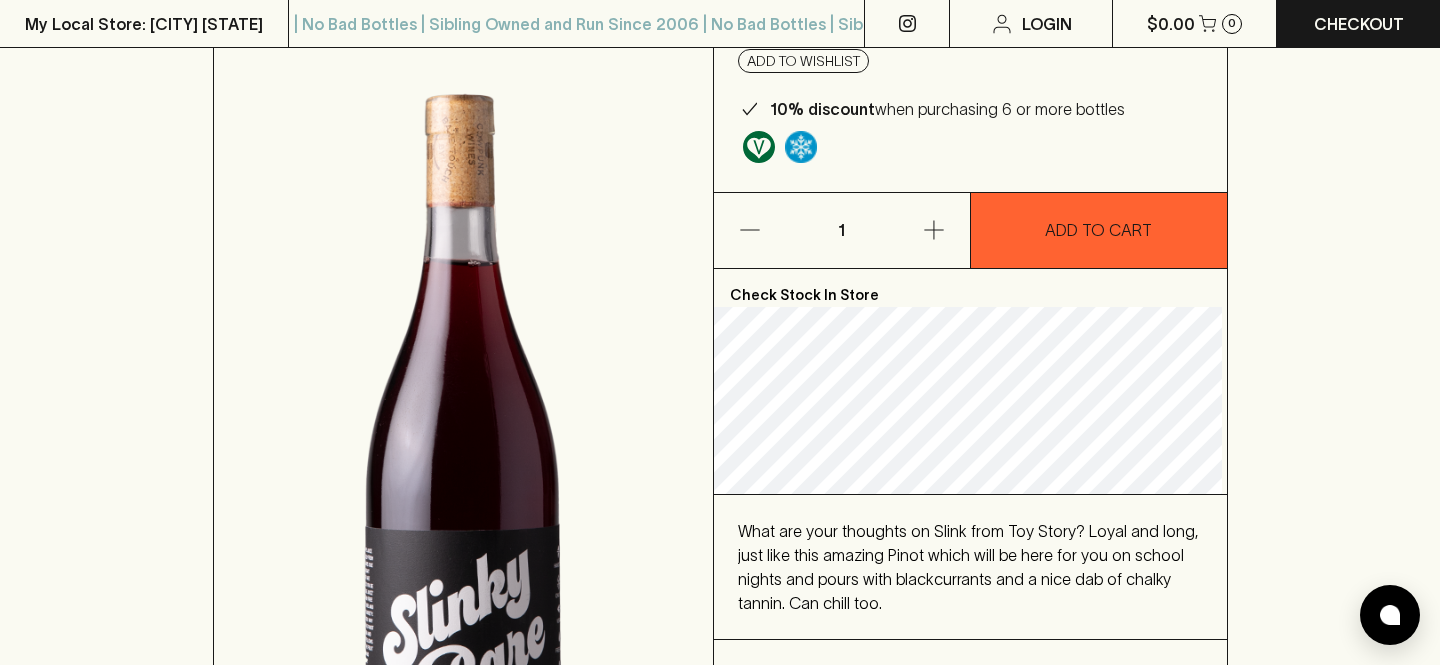 scroll, scrollTop: 0, scrollLeft: 0, axis: both 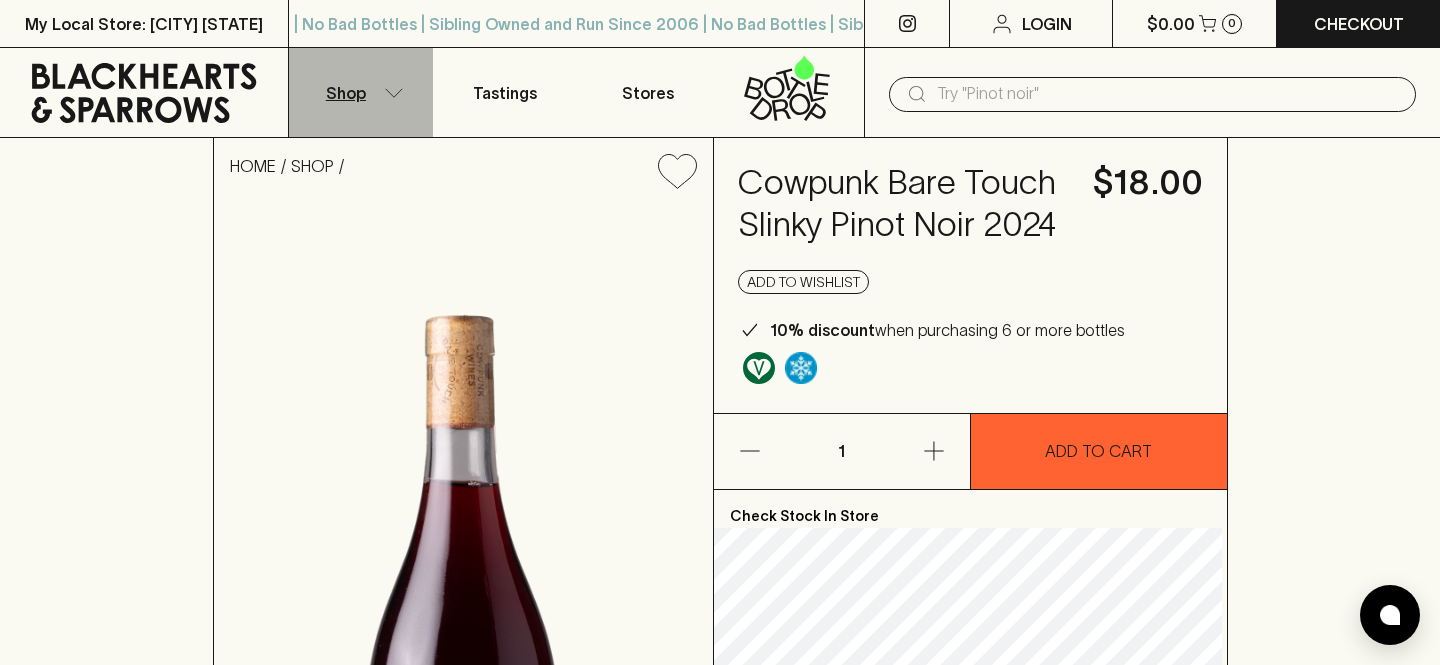 click 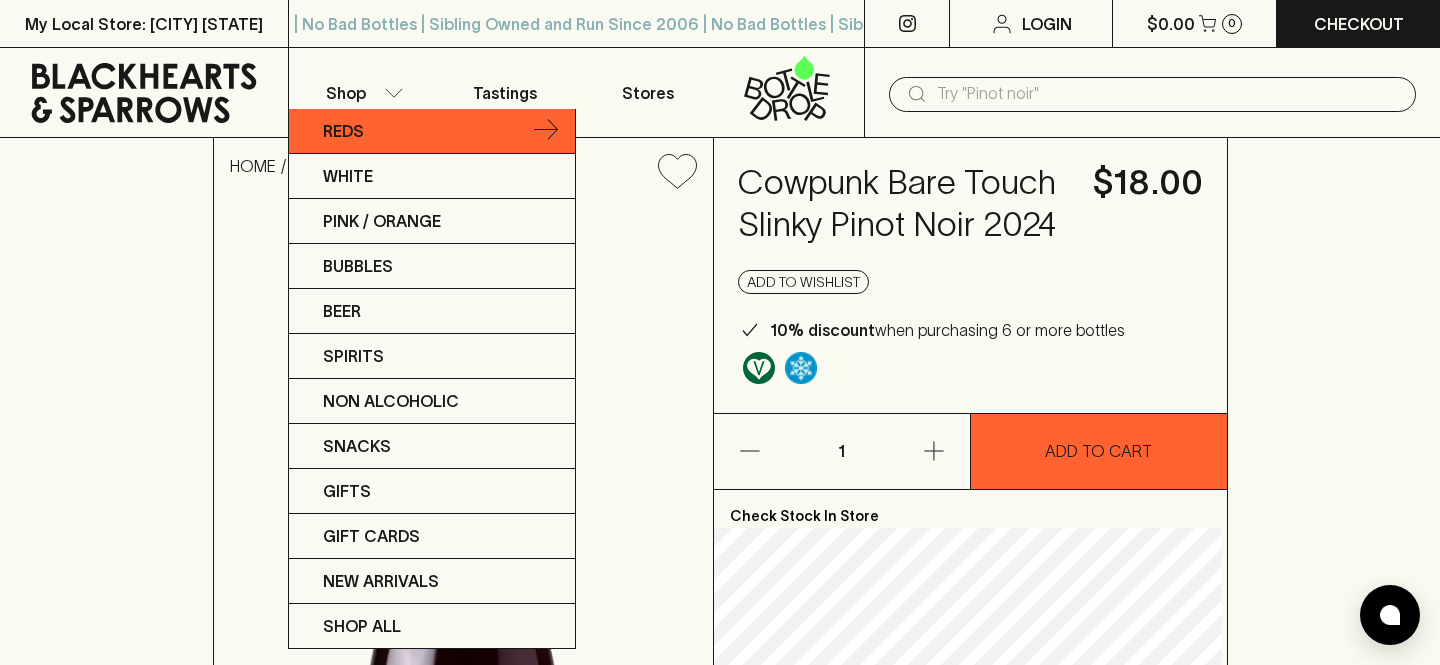 click on "Reds" at bounding box center (432, 131) 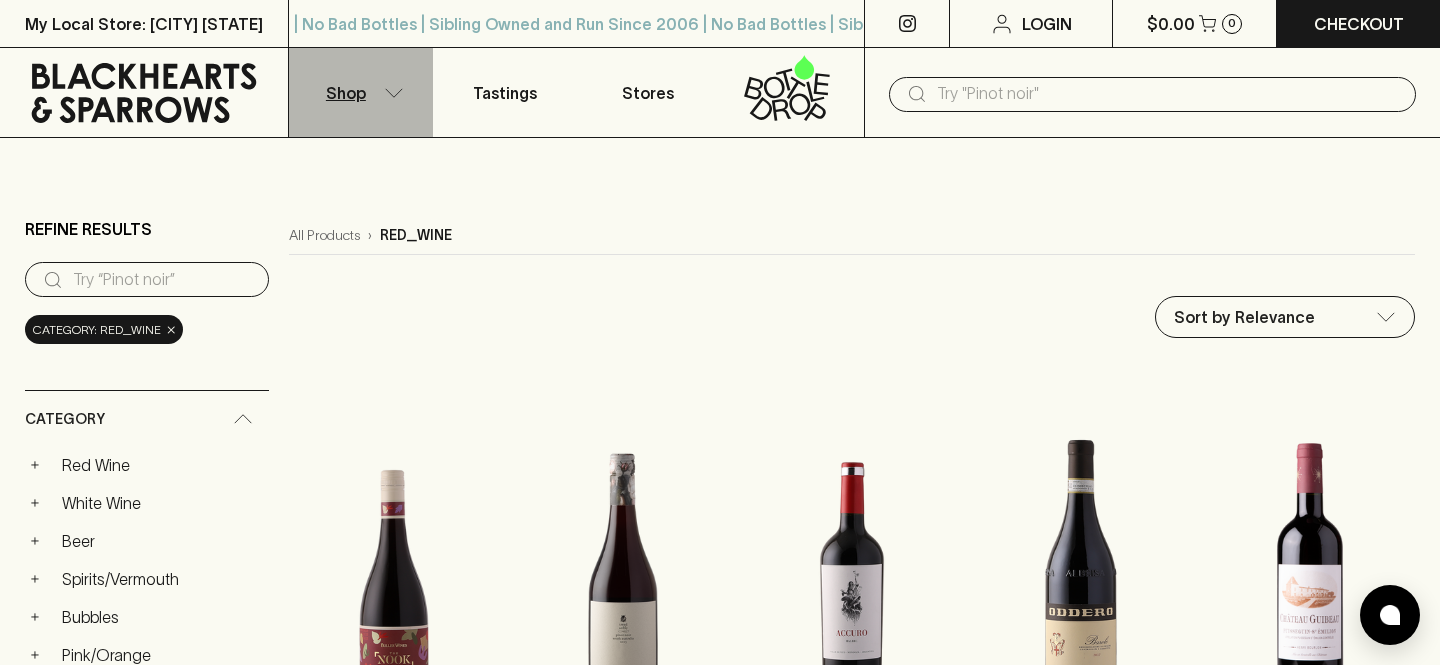 click on "Shop" at bounding box center [361, 92] 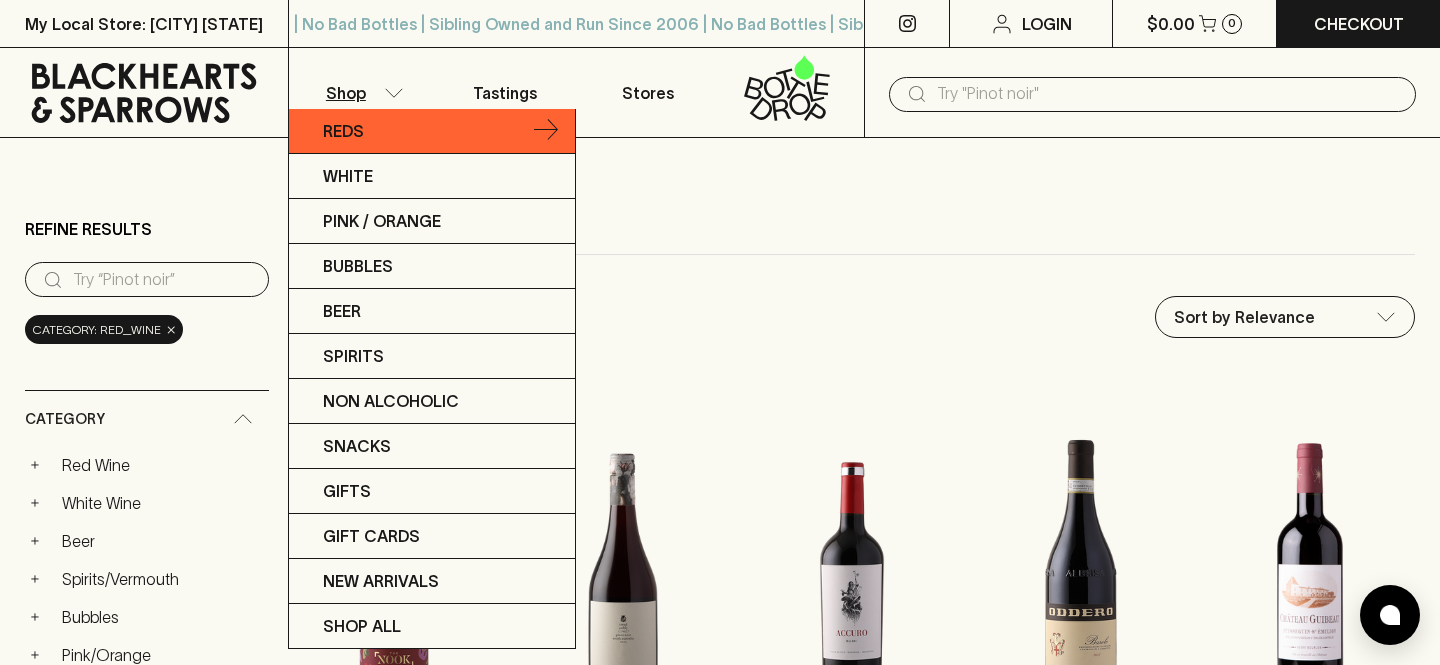 click 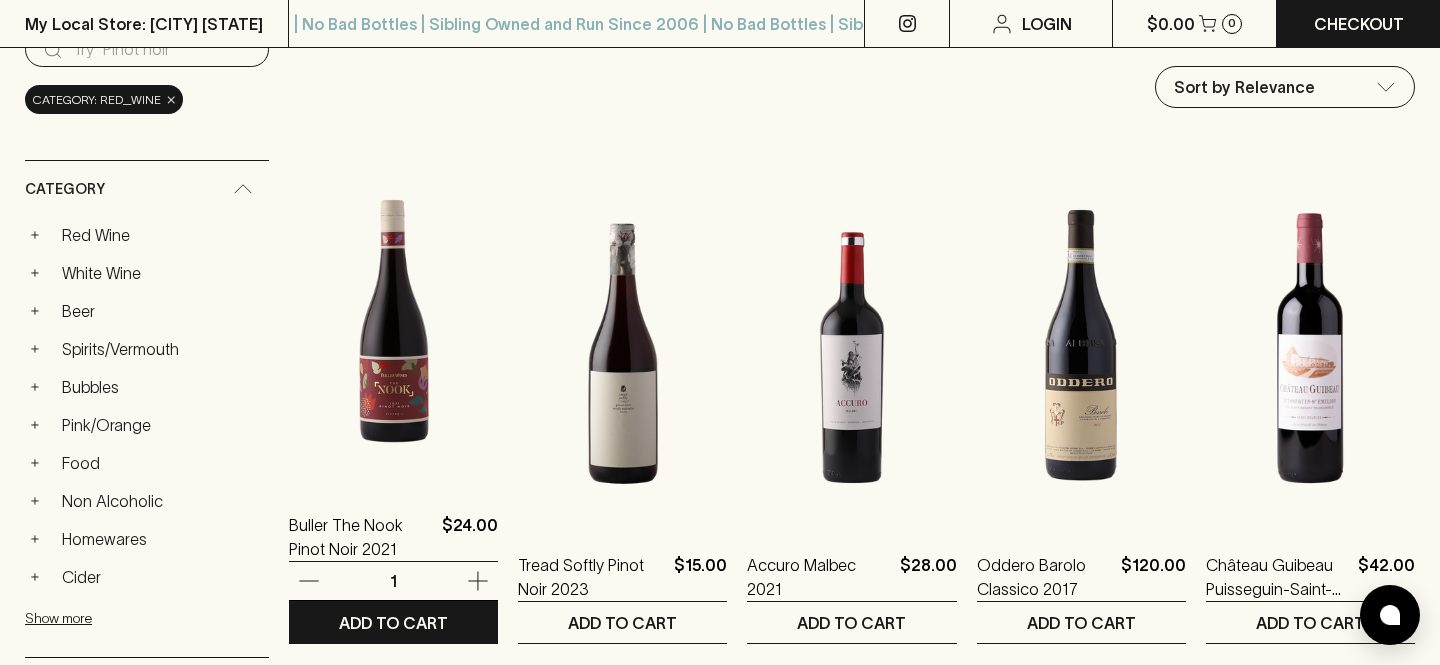 scroll, scrollTop: 232, scrollLeft: 0, axis: vertical 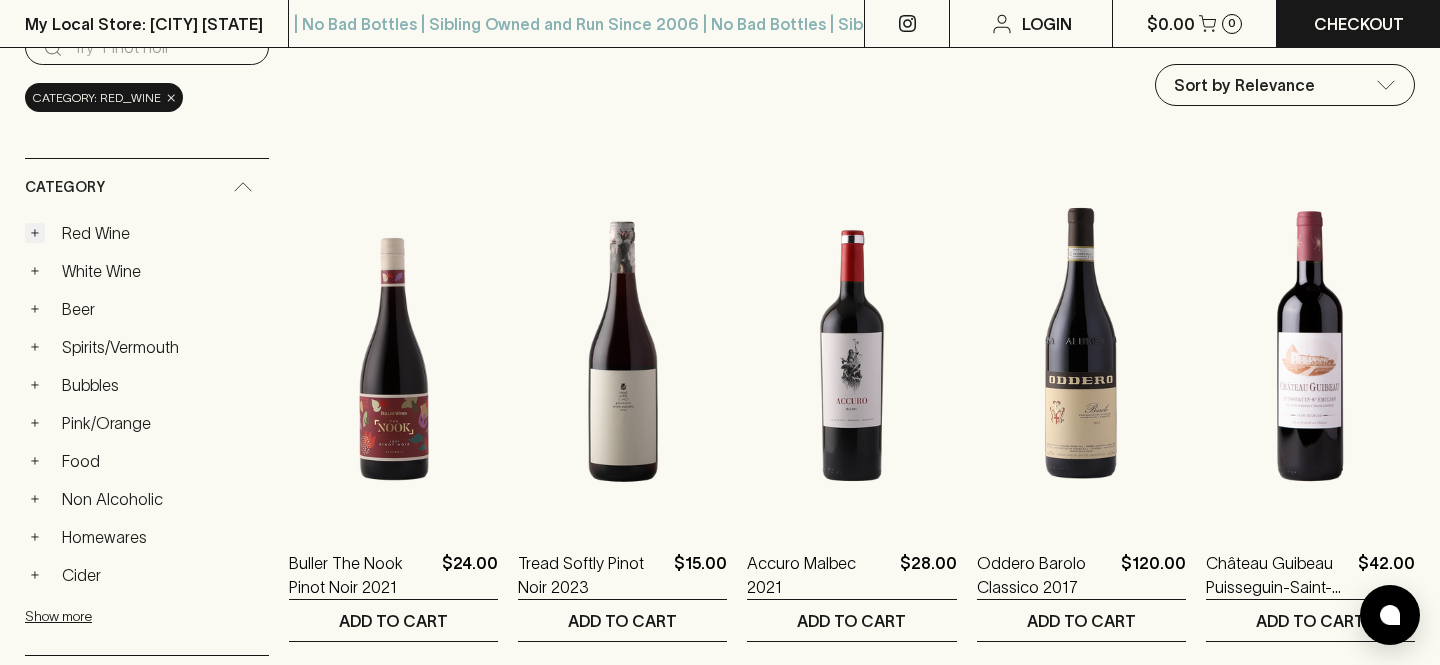 click on "+" at bounding box center [35, 233] 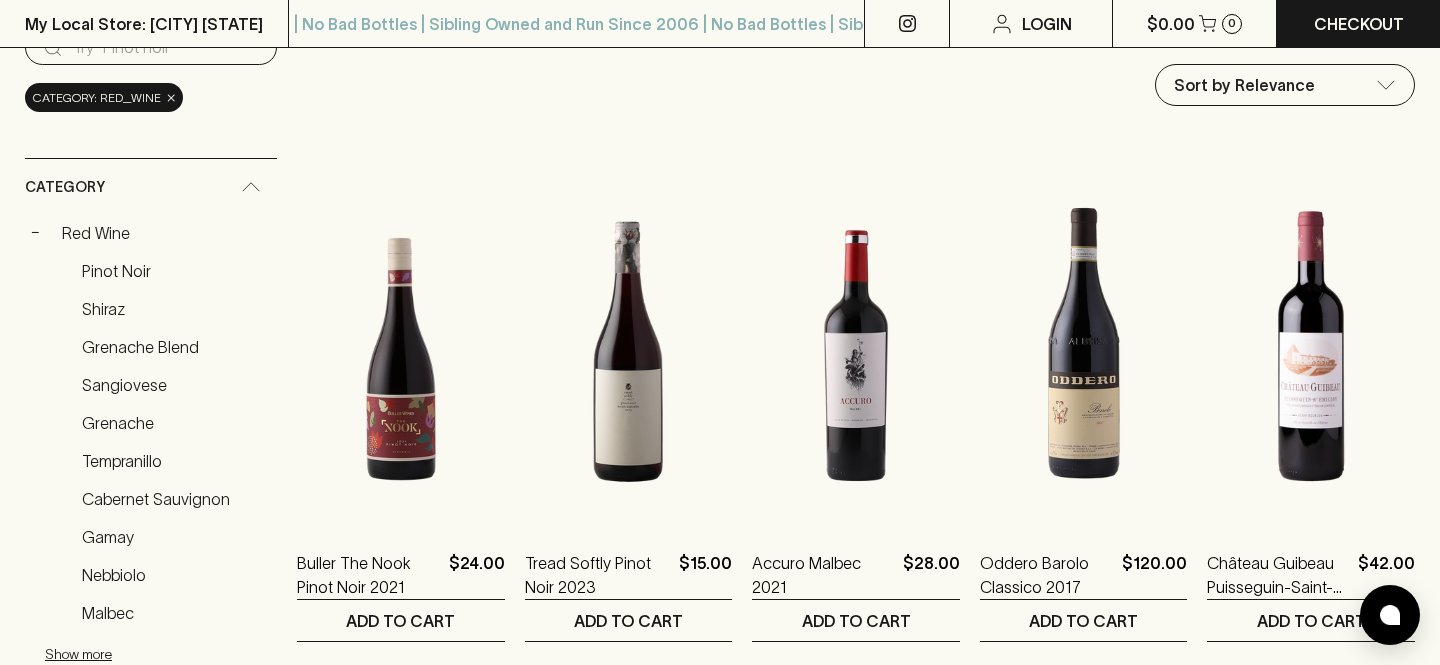 scroll, scrollTop: 344, scrollLeft: 0, axis: vertical 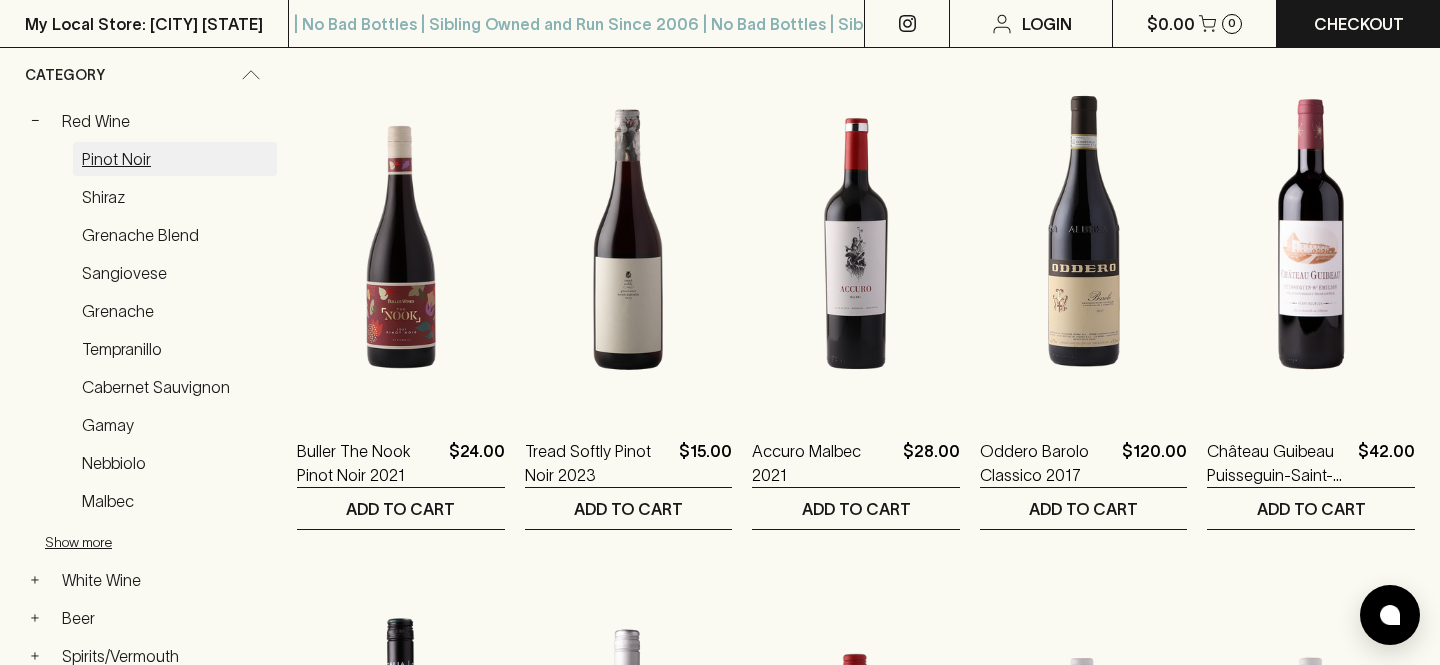 click on "Pinot Noir" at bounding box center [175, 159] 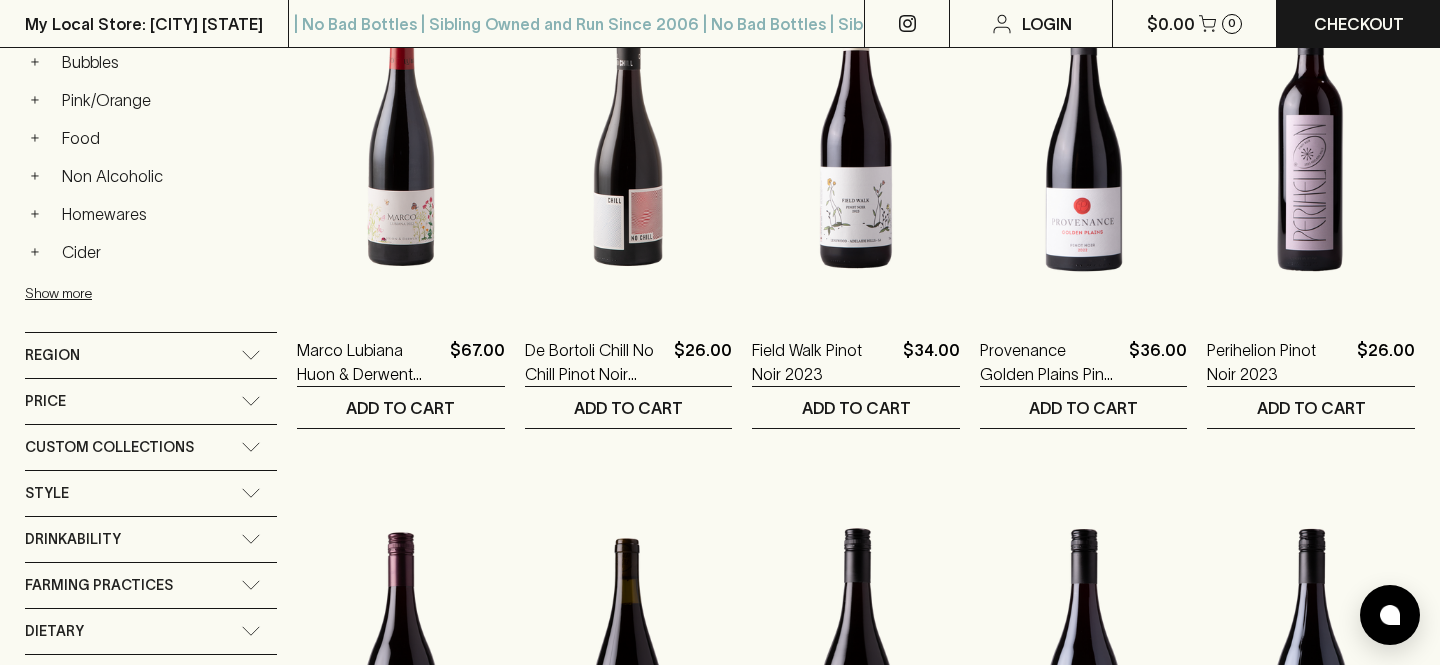 scroll, scrollTop: 981, scrollLeft: 0, axis: vertical 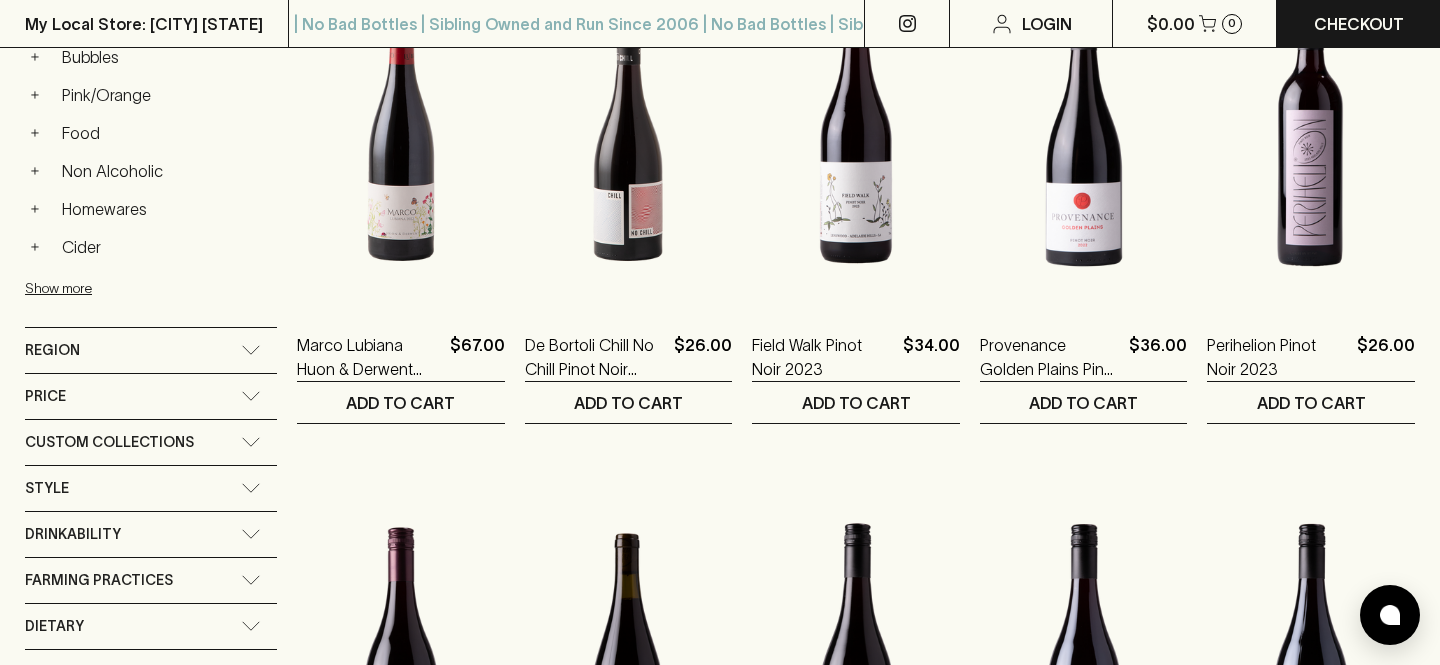 click on "Style" at bounding box center (133, 488) 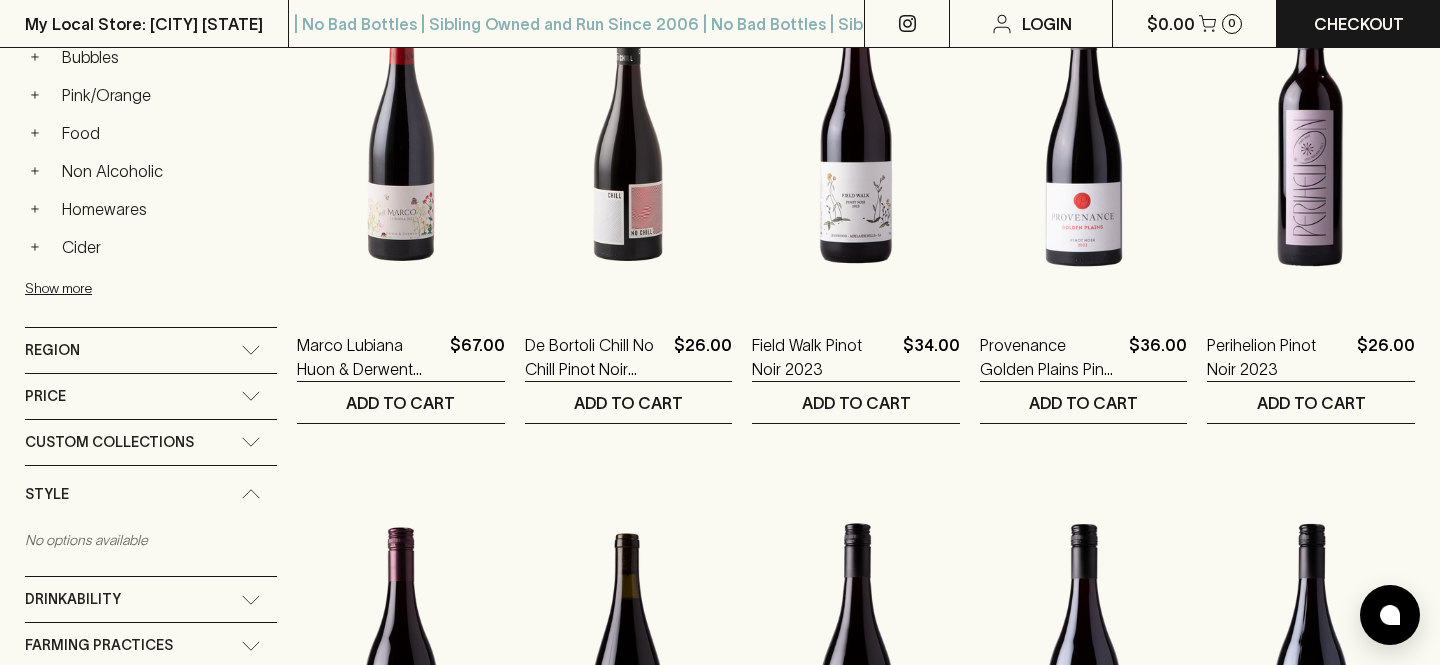 click on "Style" at bounding box center (151, 494) 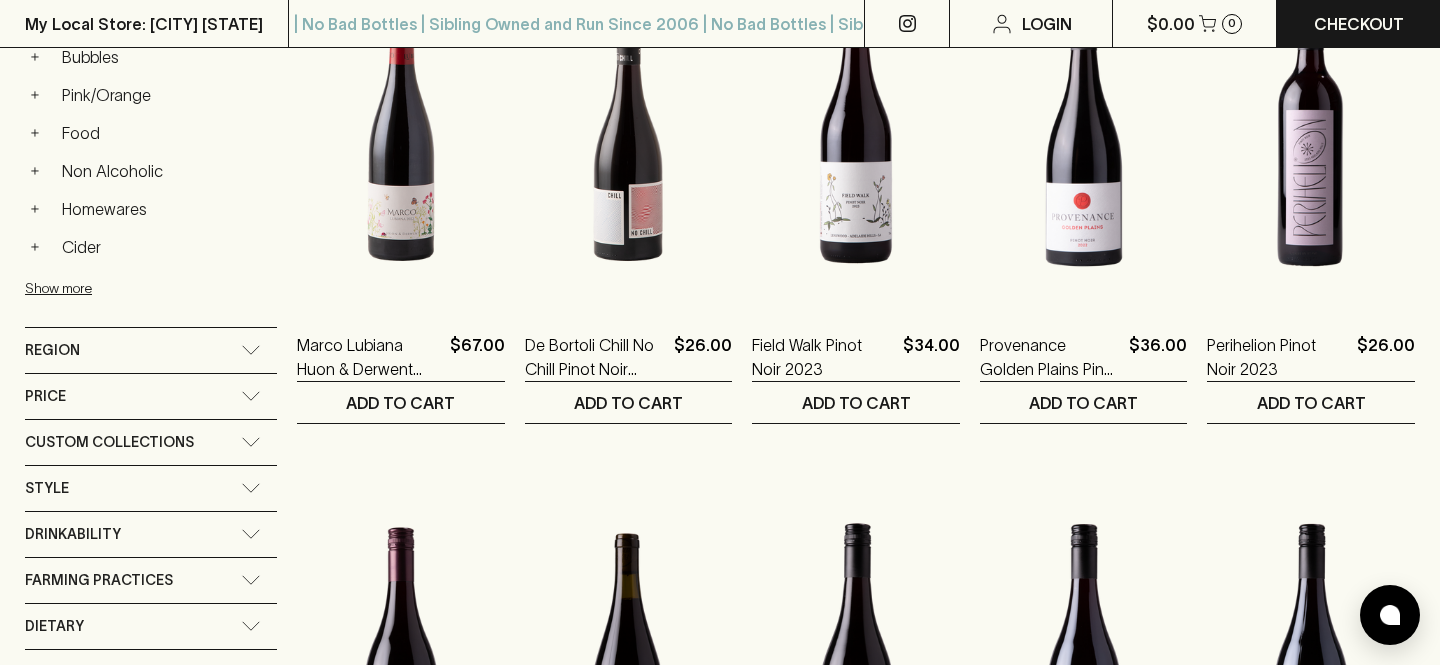click on "Drinkability" at bounding box center [133, 534] 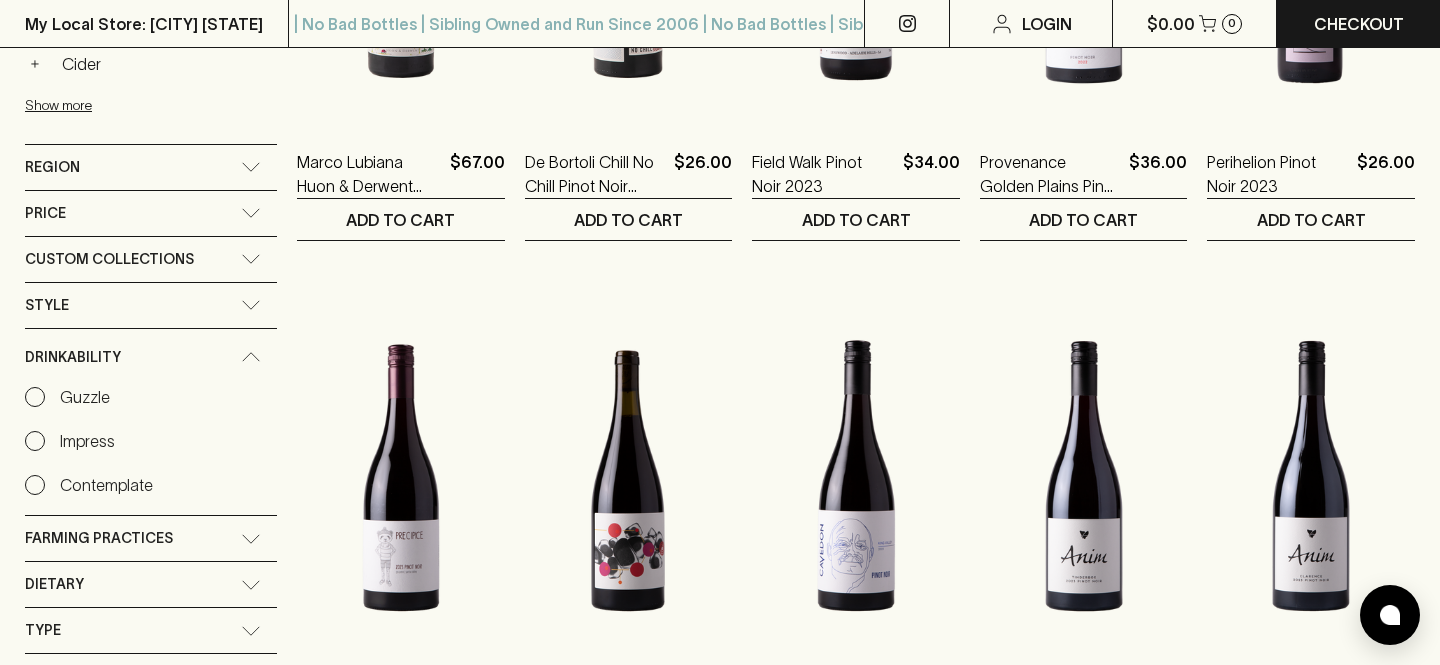 scroll, scrollTop: 1171, scrollLeft: 0, axis: vertical 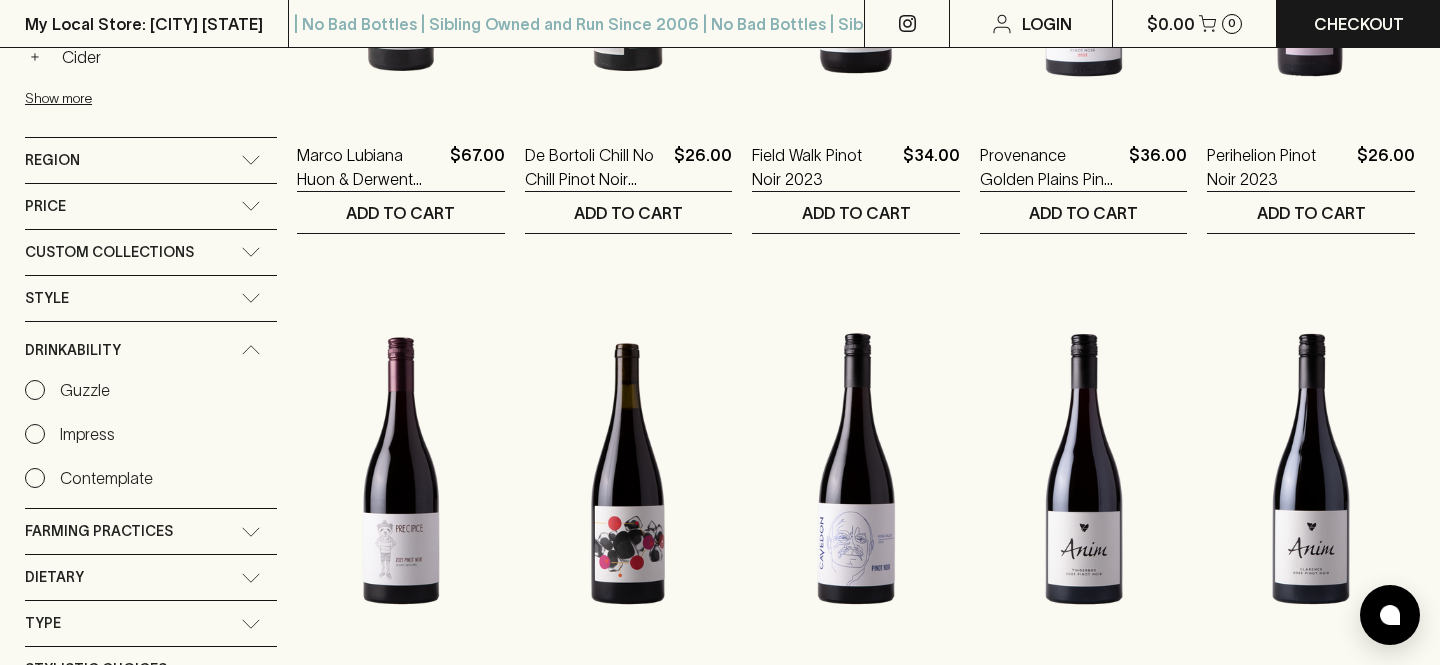 click on "Guzzle" at bounding box center (85, 390) 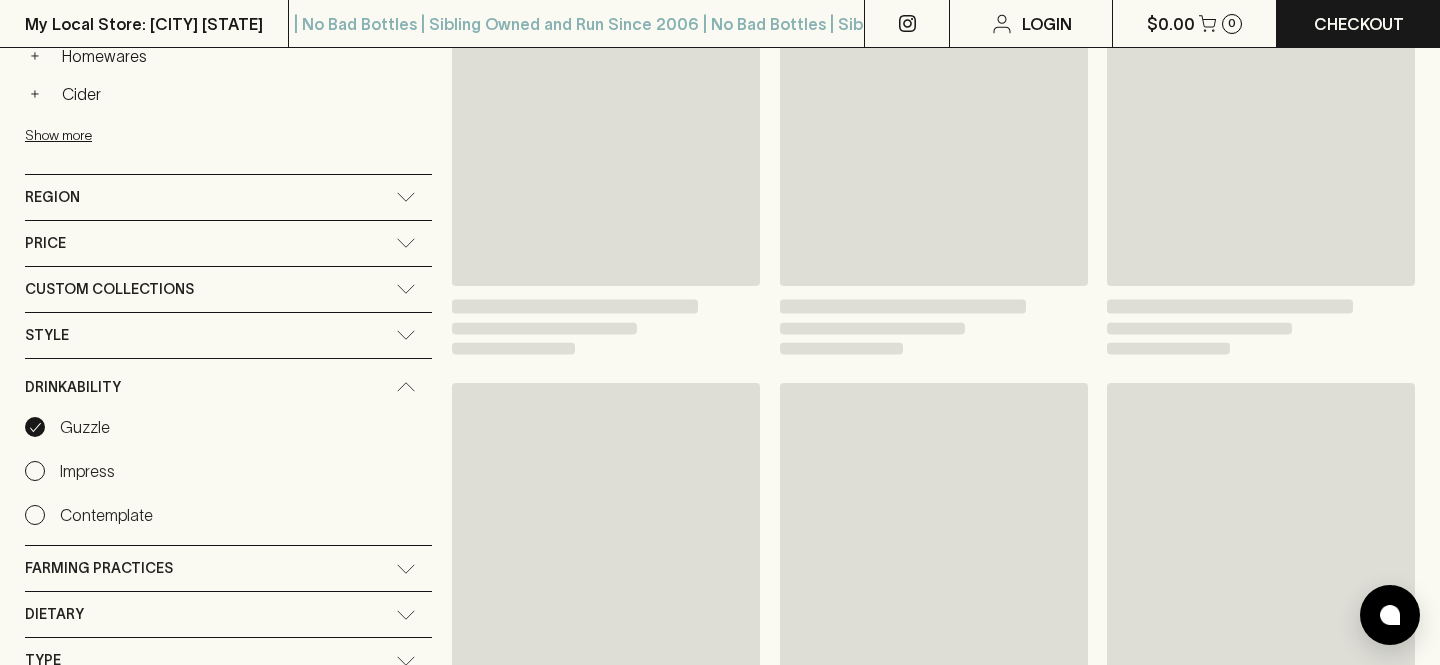 scroll, scrollTop: 1208, scrollLeft: 0, axis: vertical 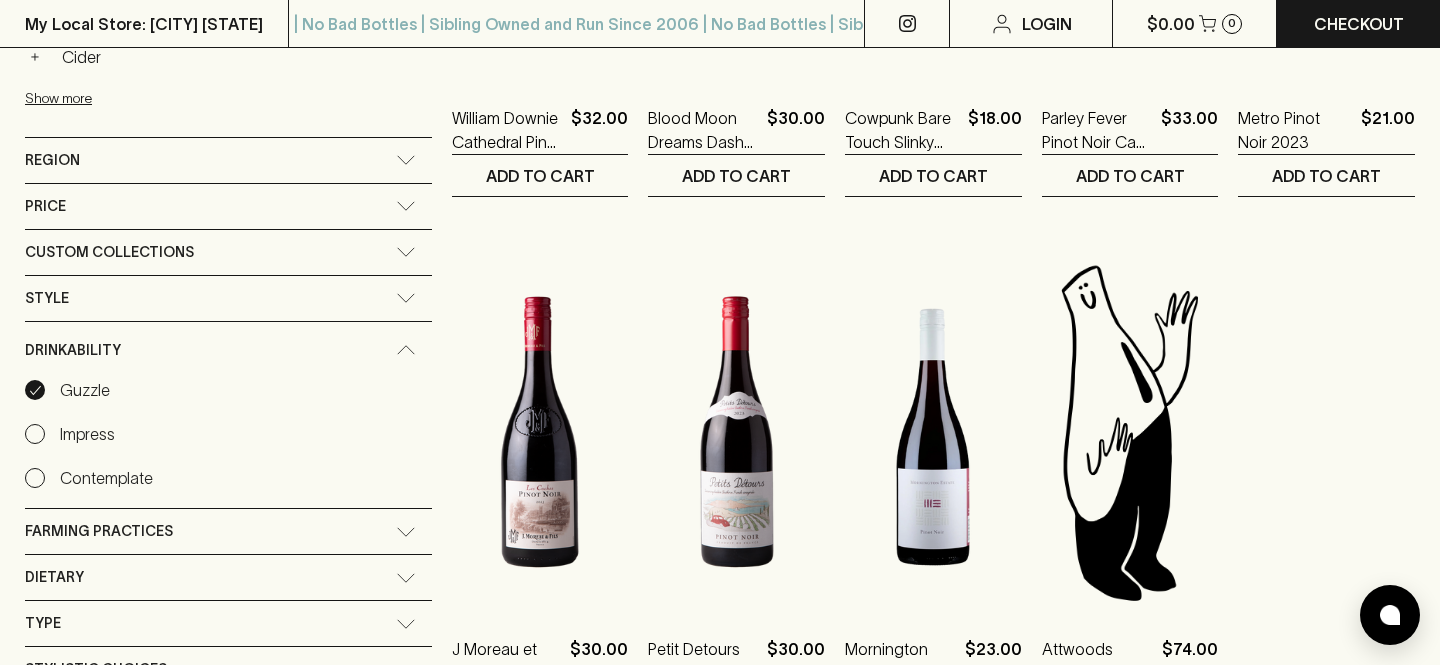 click on "Drinkability" at bounding box center [73, 350] 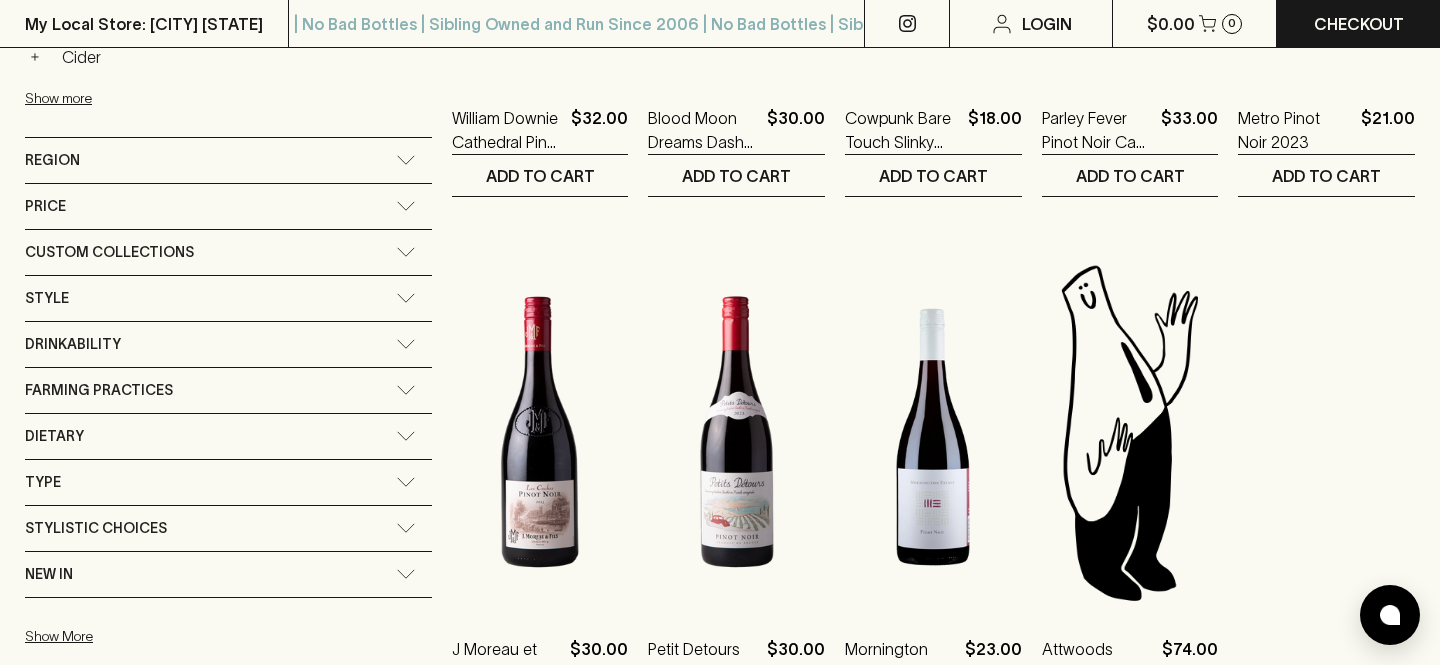click on "Price" at bounding box center (210, 206) 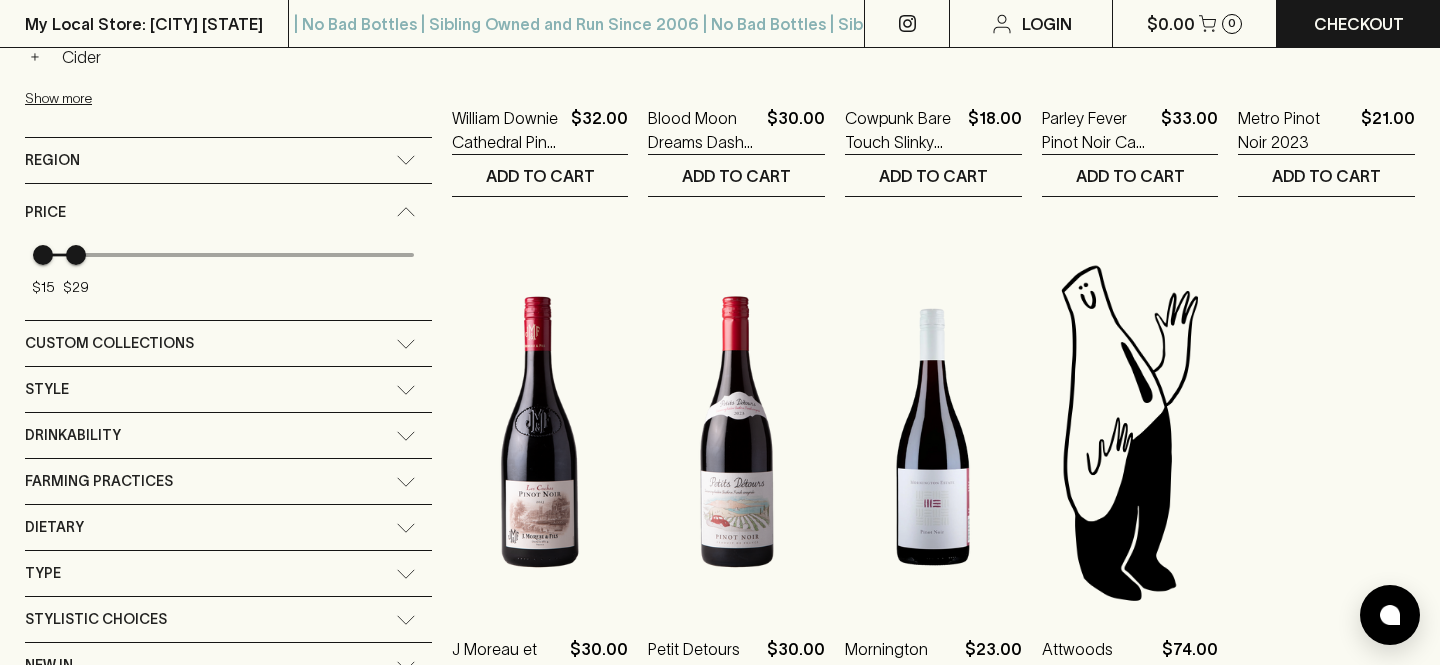type on "31" 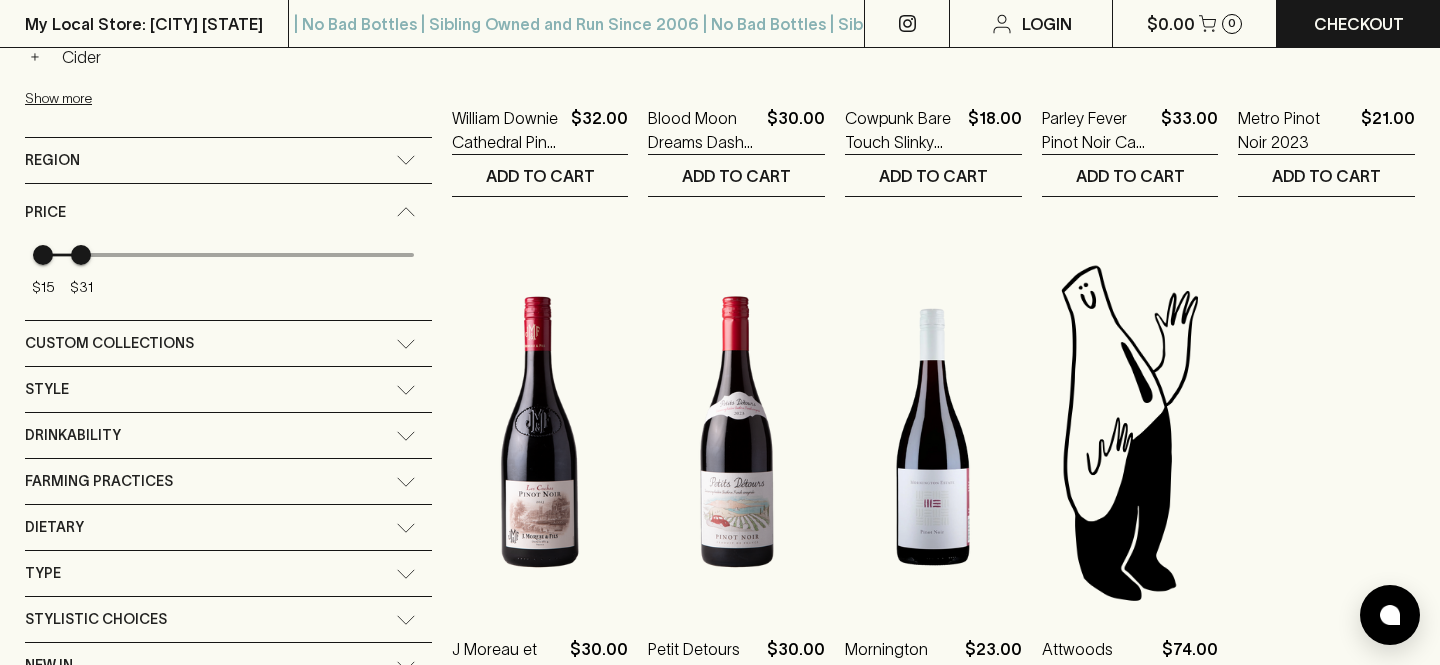 drag, startPoint x: 416, startPoint y: 256, endPoint x: 81, endPoint y: 314, distance: 339.98383 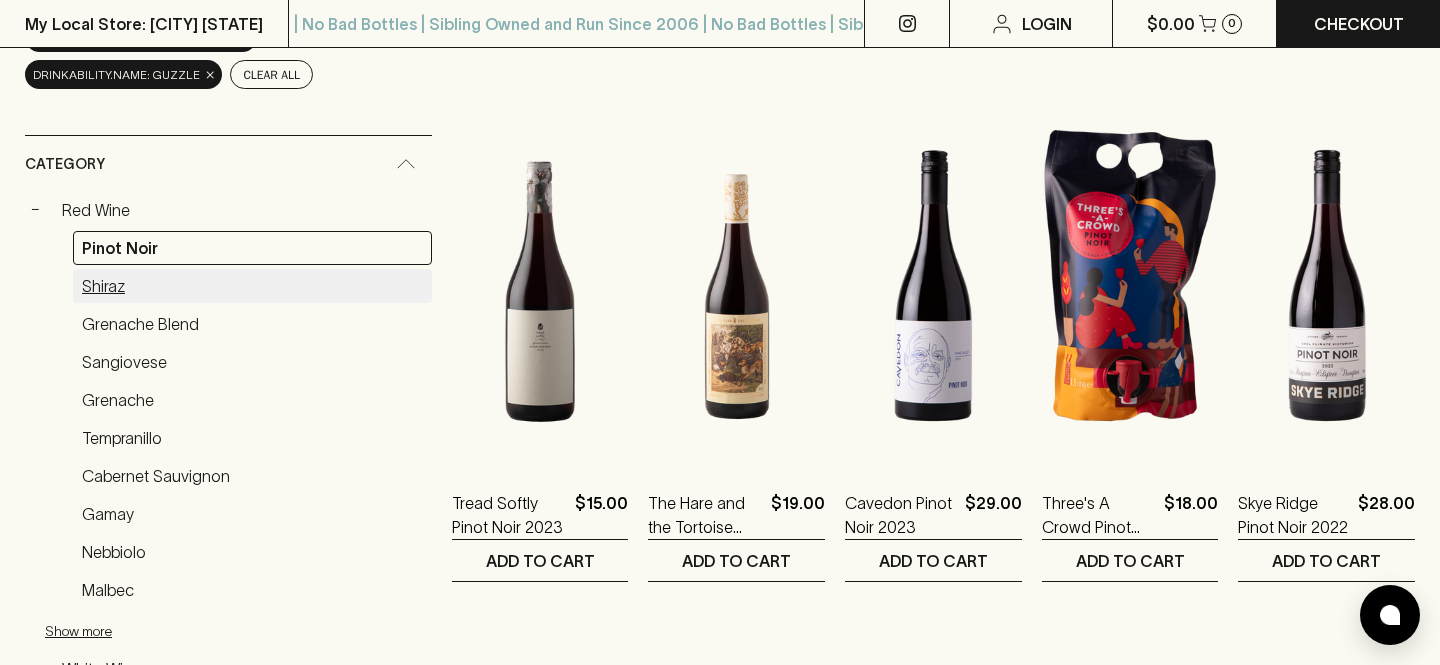 scroll, scrollTop: 299, scrollLeft: 0, axis: vertical 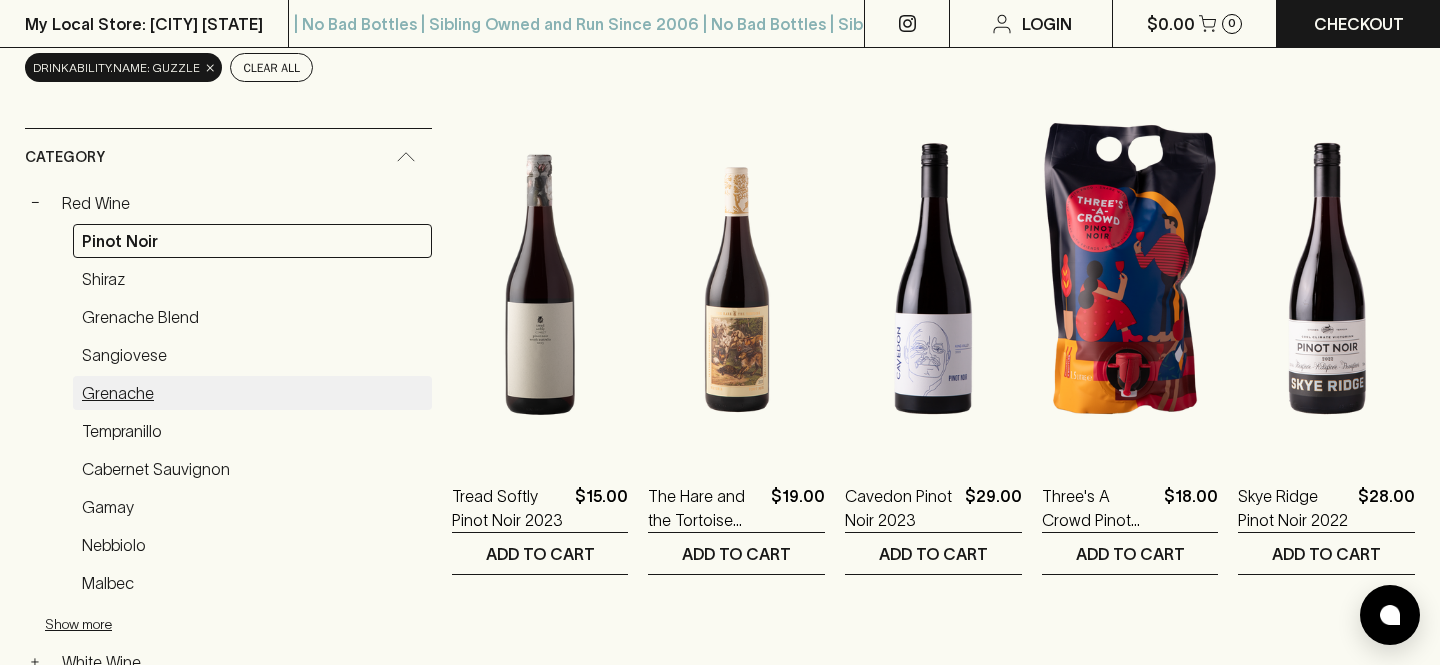 click on "Grenache" at bounding box center [252, 393] 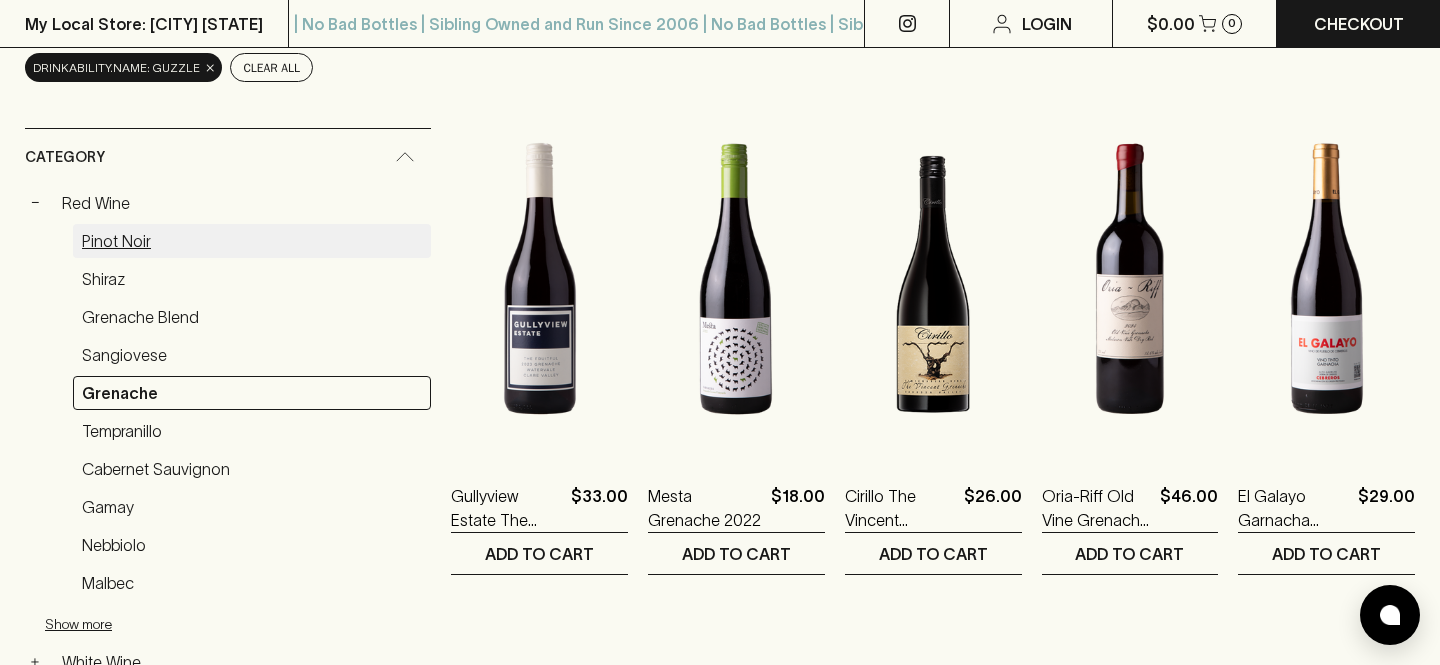 click on "Pinot Noir" at bounding box center (252, 241) 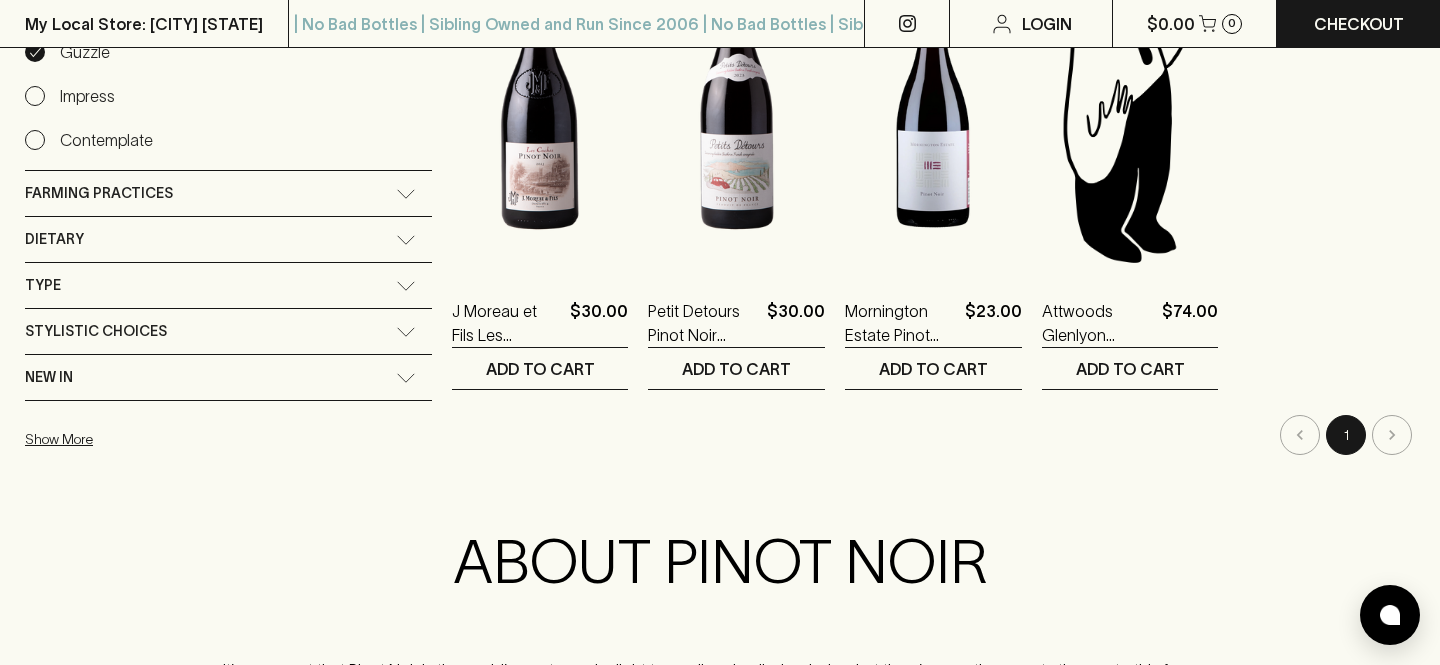 scroll, scrollTop: 1543, scrollLeft: 0, axis: vertical 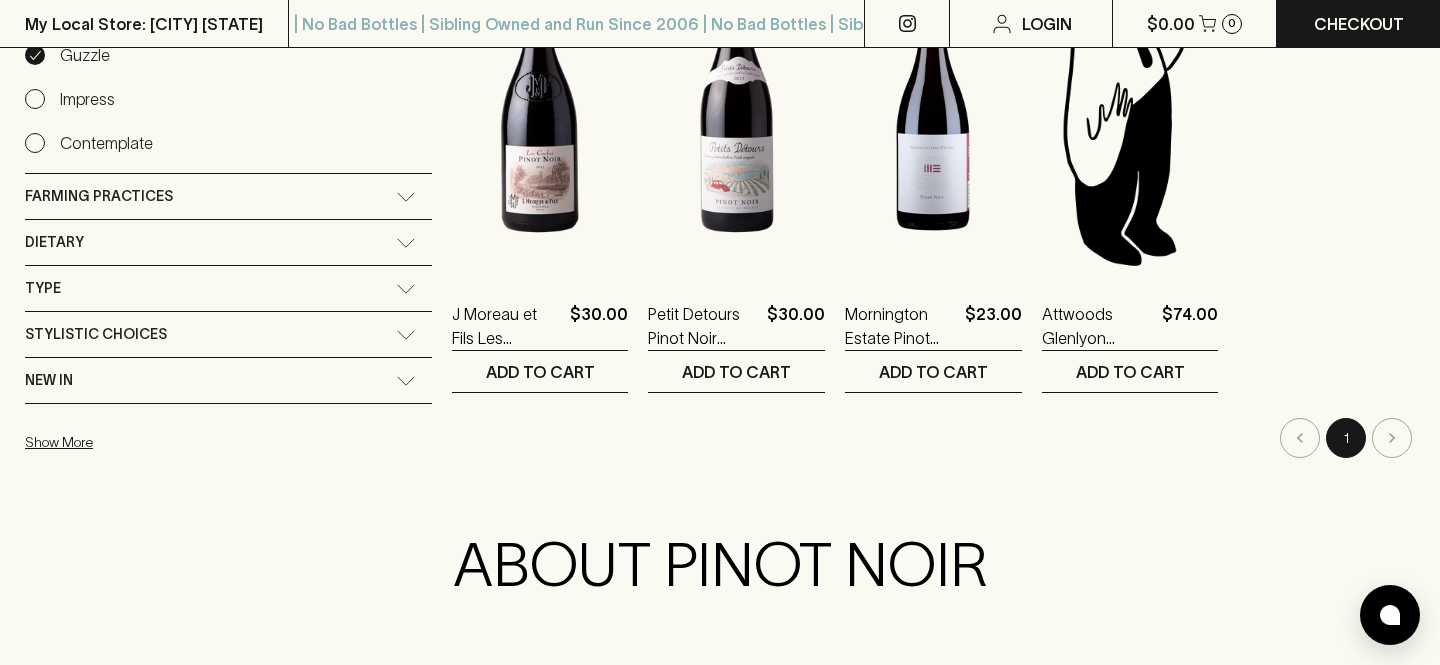click on "Stylistic Choices" at bounding box center (228, 334) 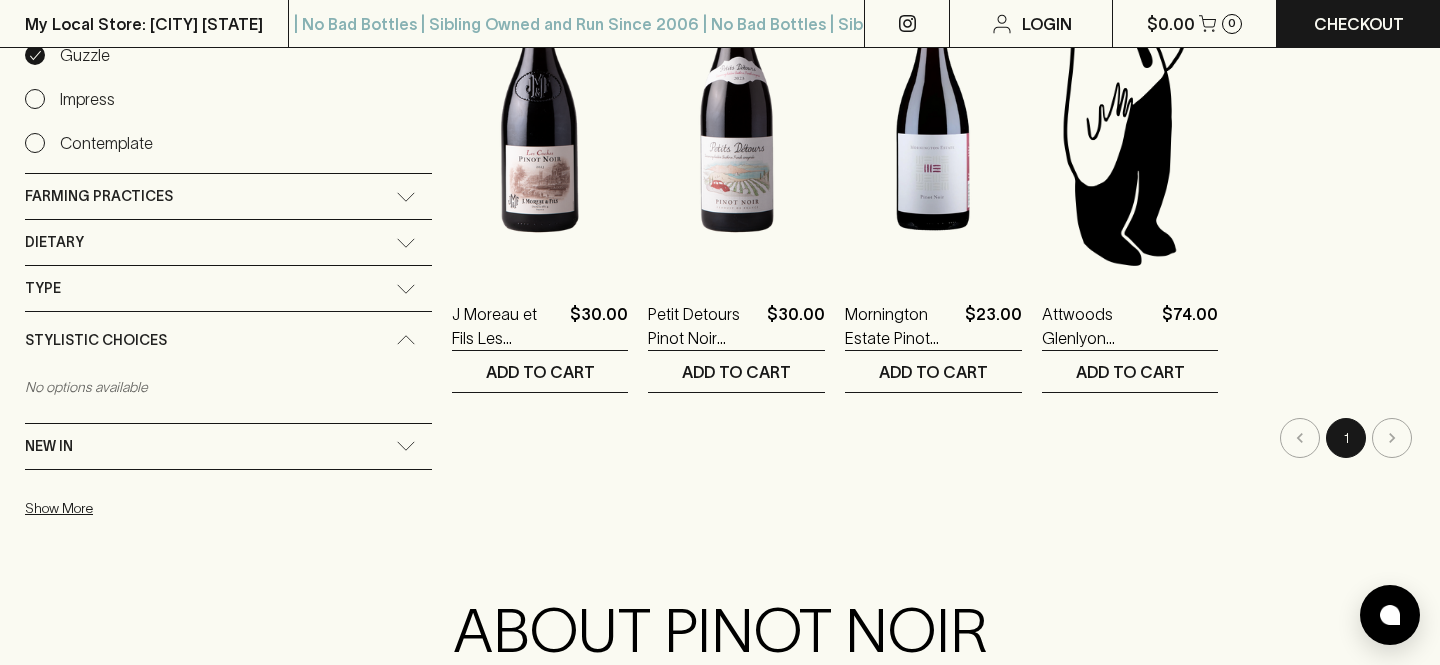 click on "Stylistic Choices" at bounding box center [210, 340] 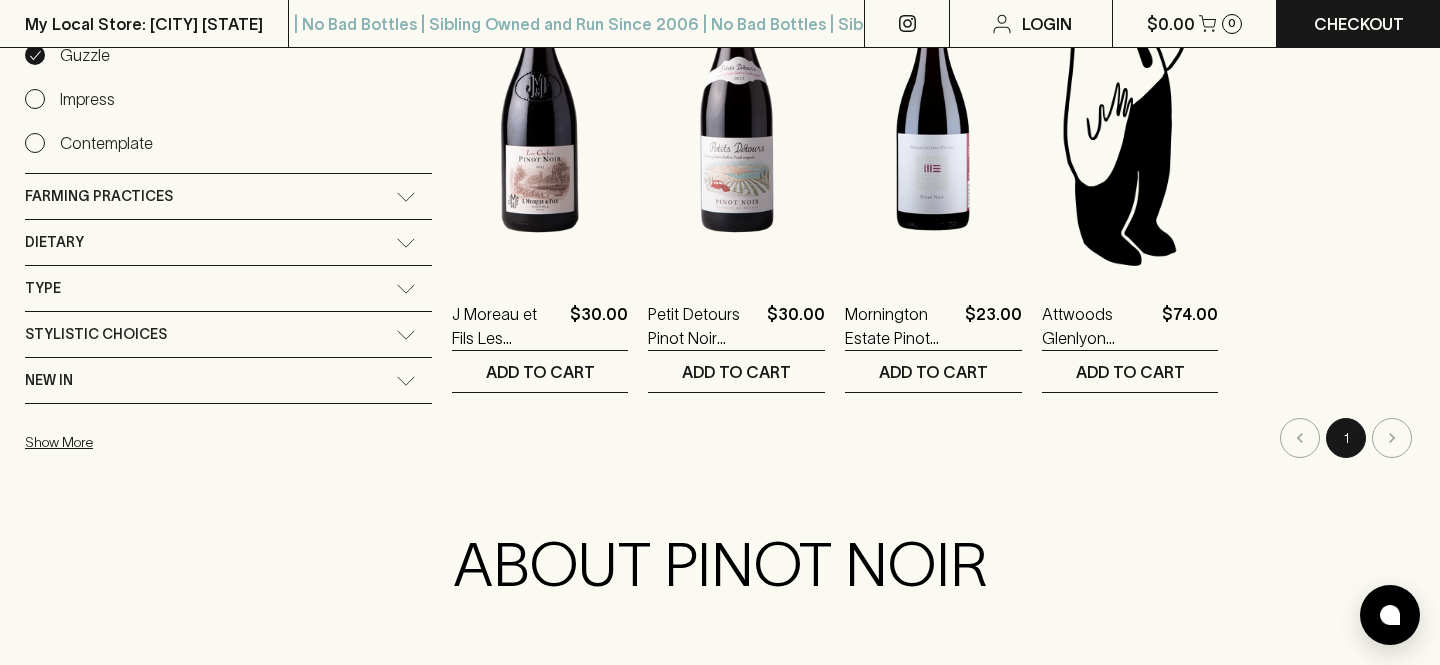 click on "Type" at bounding box center [210, 288] 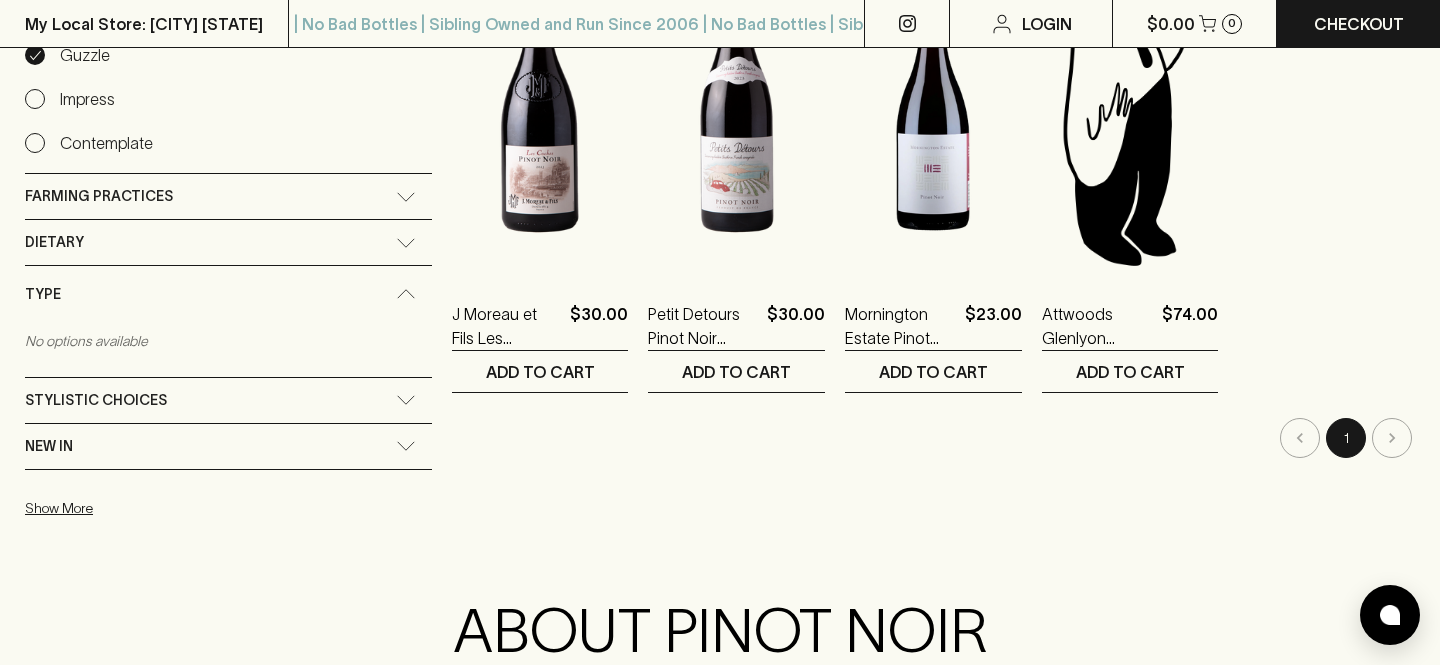 click on "Type" at bounding box center [228, 294] 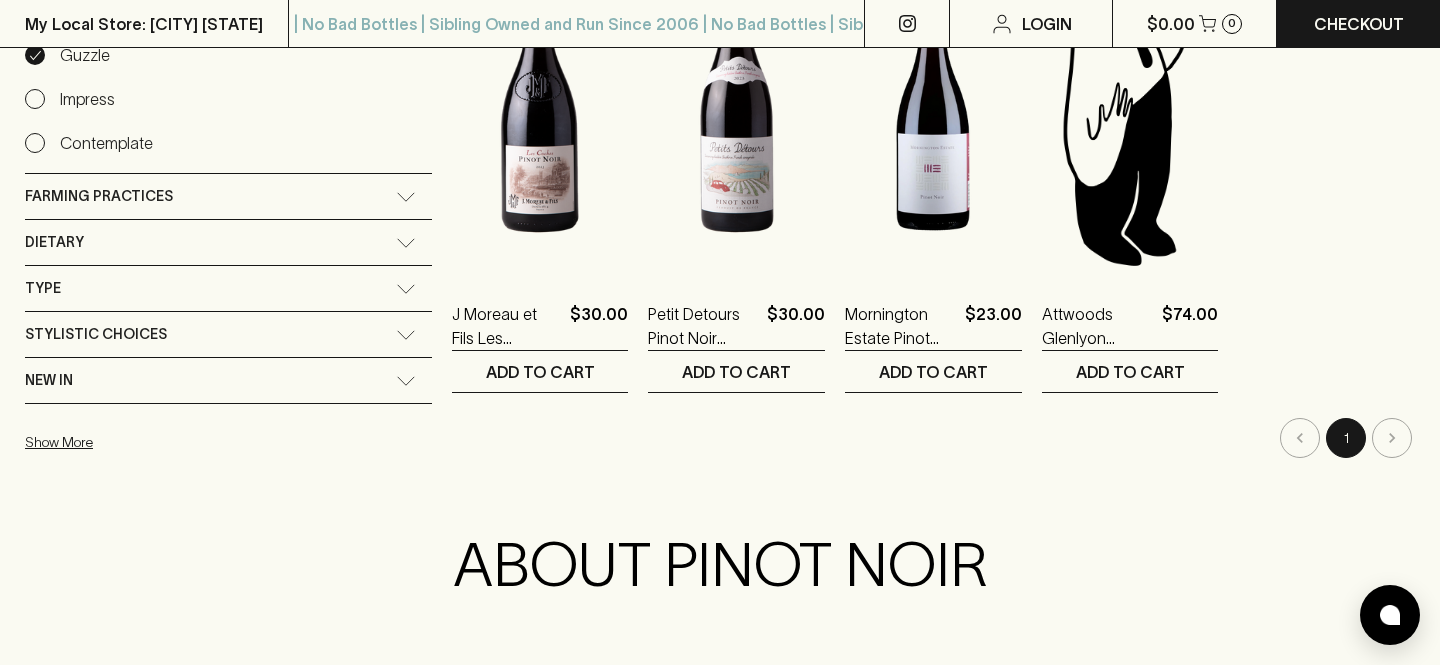 click on "Dietary" at bounding box center (210, 242) 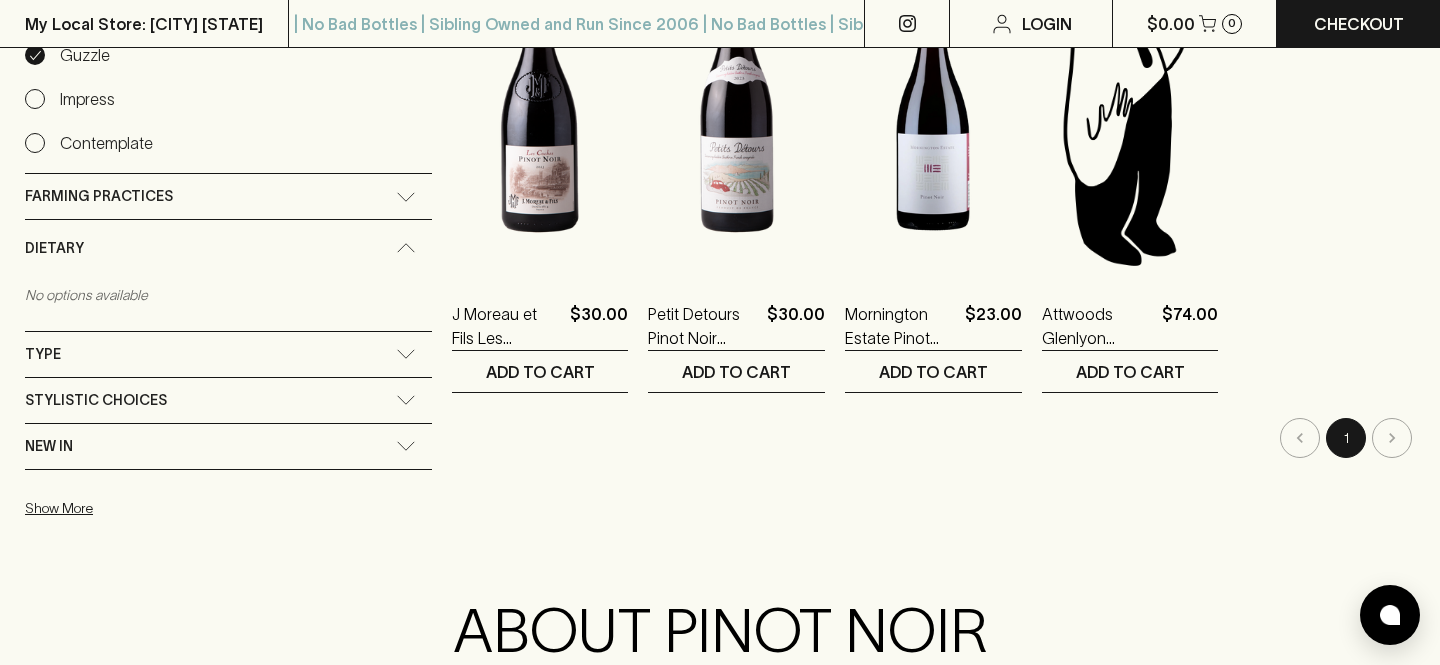 click on "Dietary" at bounding box center [210, 248] 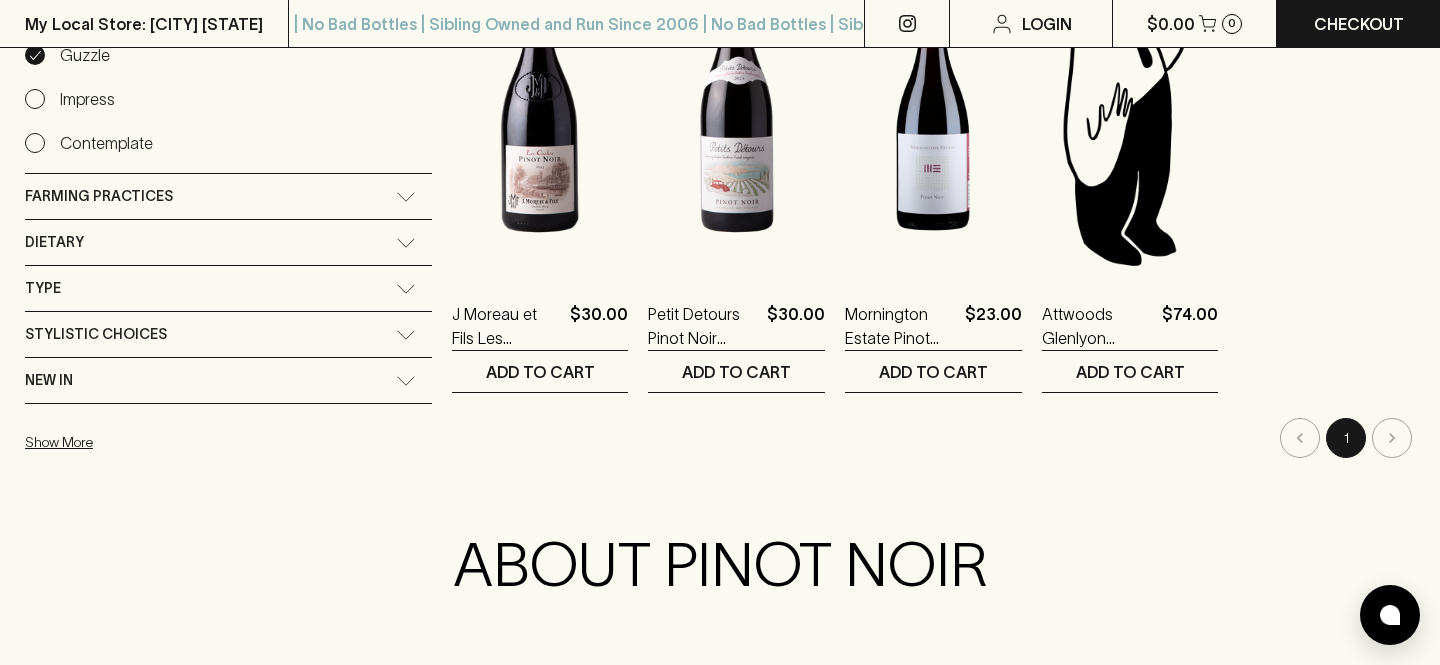 click on "Farming Practices" at bounding box center [210, 196] 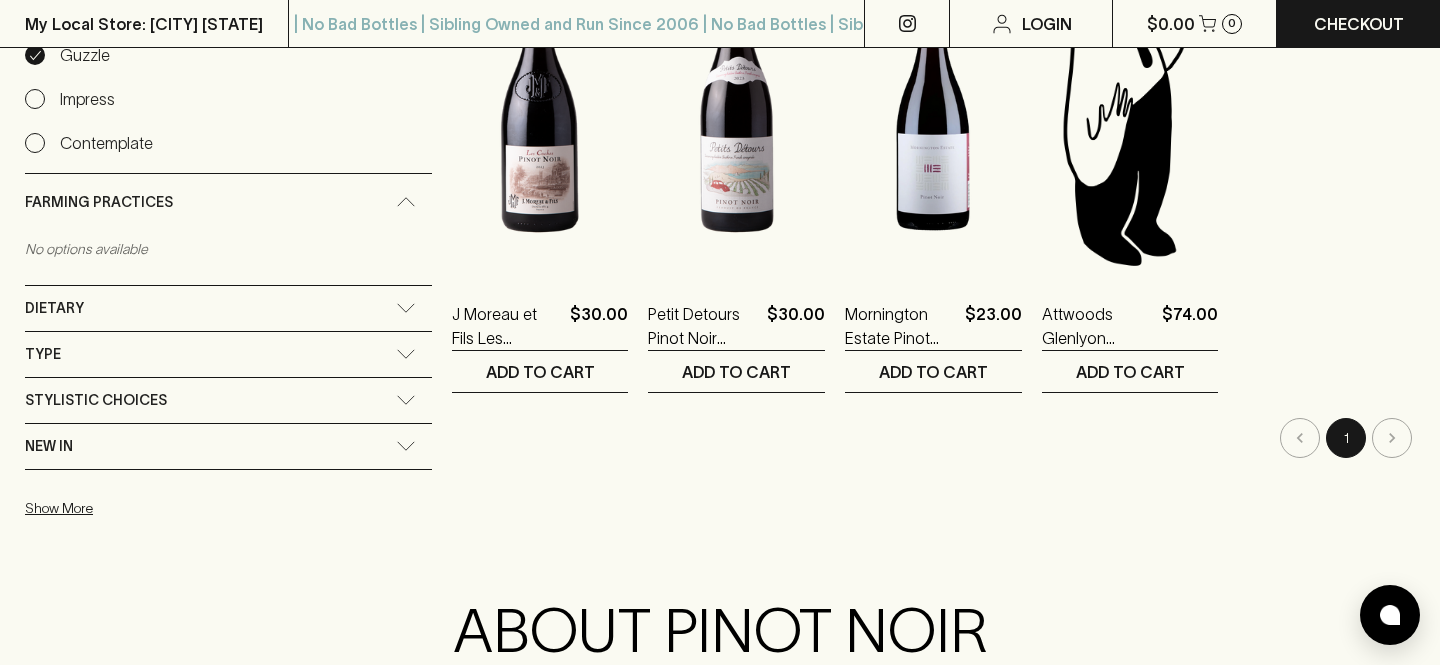 click on "Farming Practices" at bounding box center [210, 202] 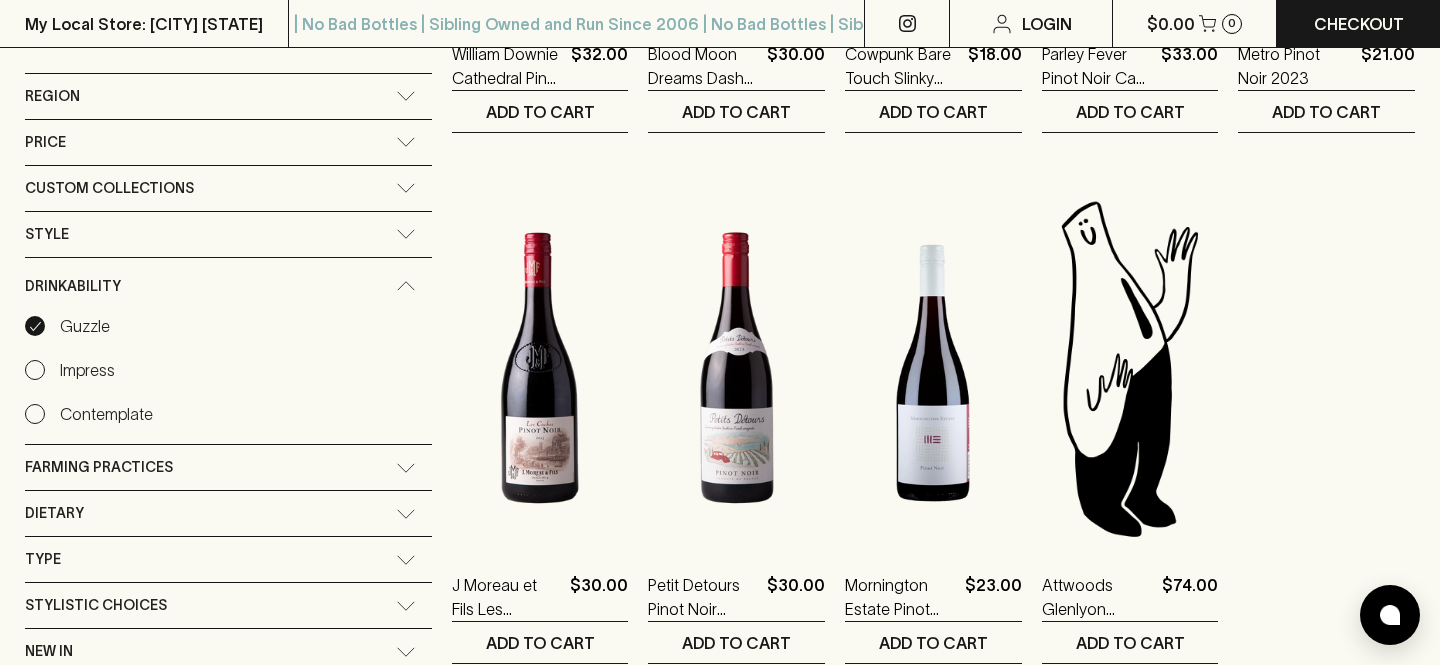 scroll, scrollTop: 1259, scrollLeft: 0, axis: vertical 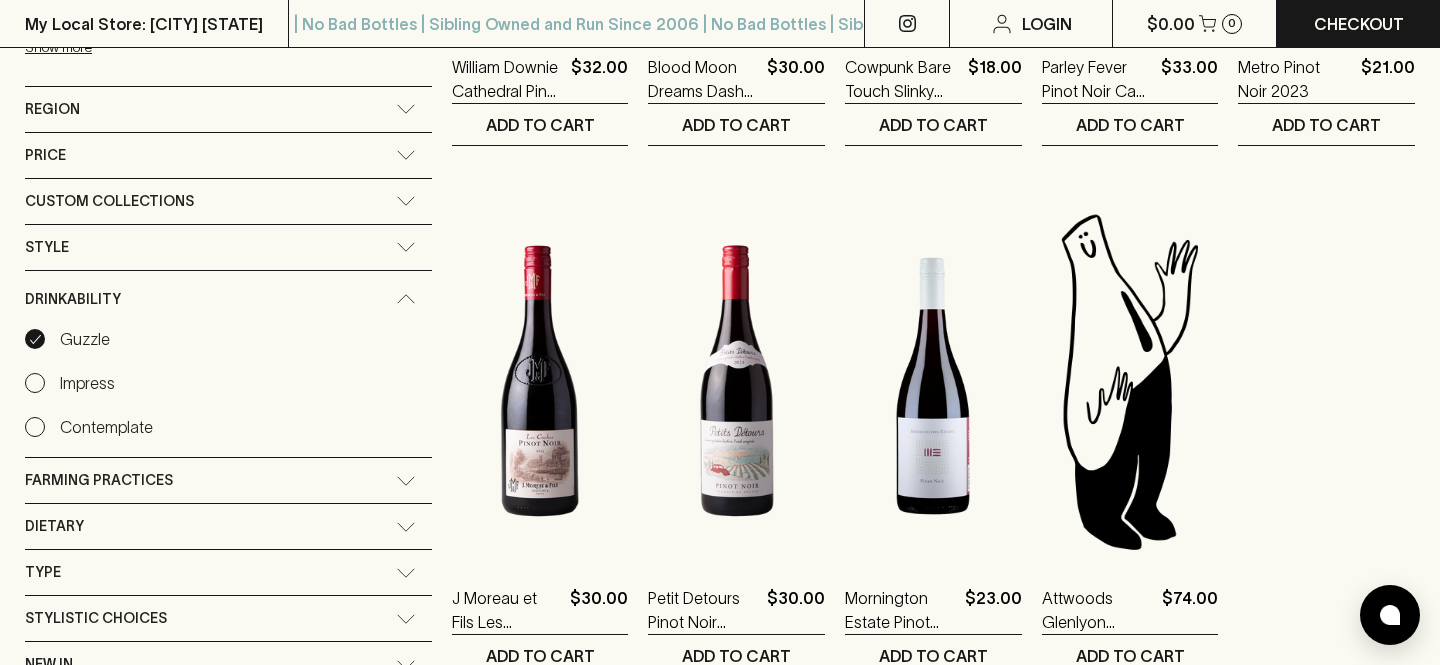 click on "Custom Collections" at bounding box center (210, 201) 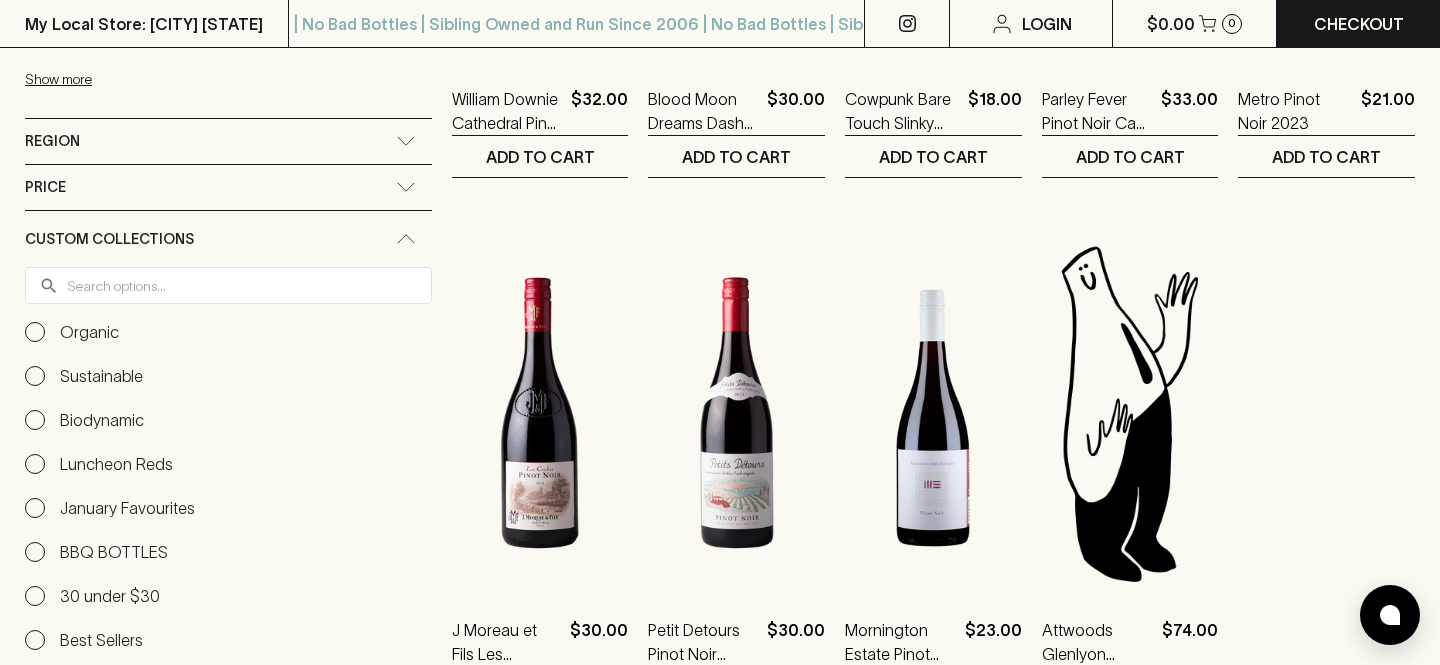 scroll, scrollTop: 1197, scrollLeft: 0, axis: vertical 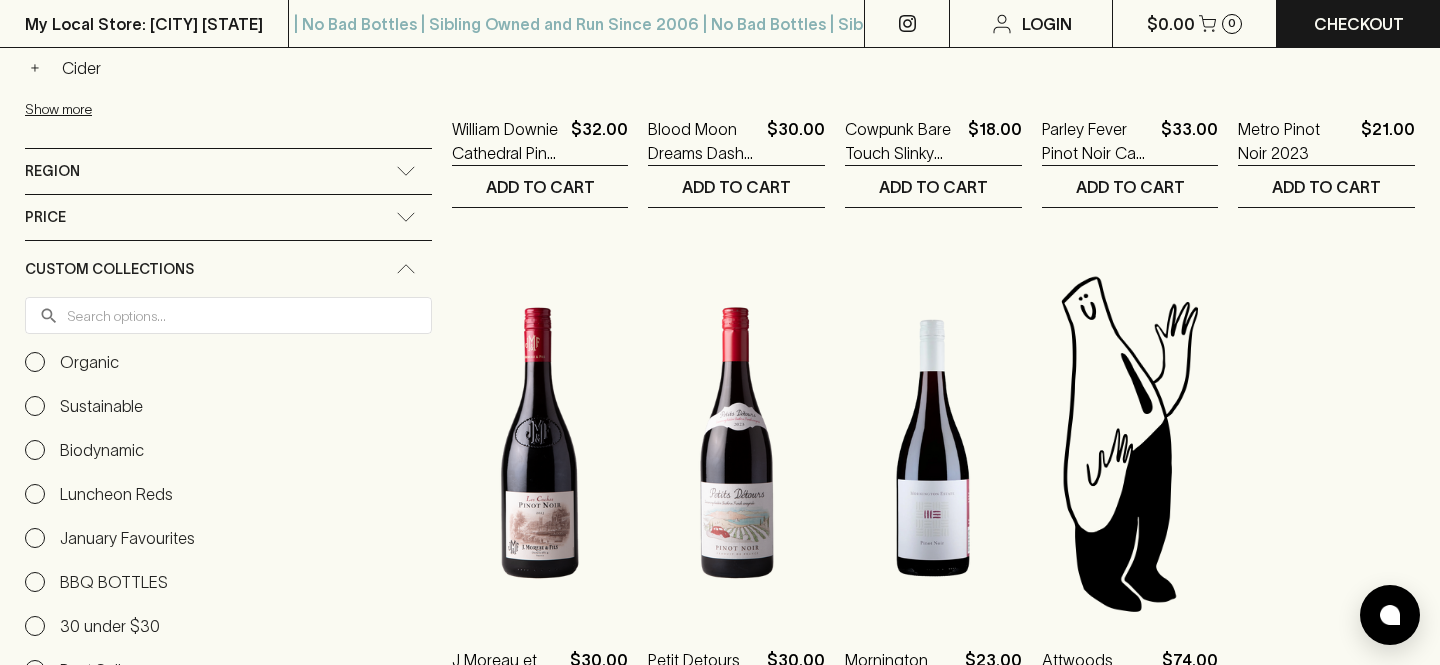 click on "Price" at bounding box center [210, 217] 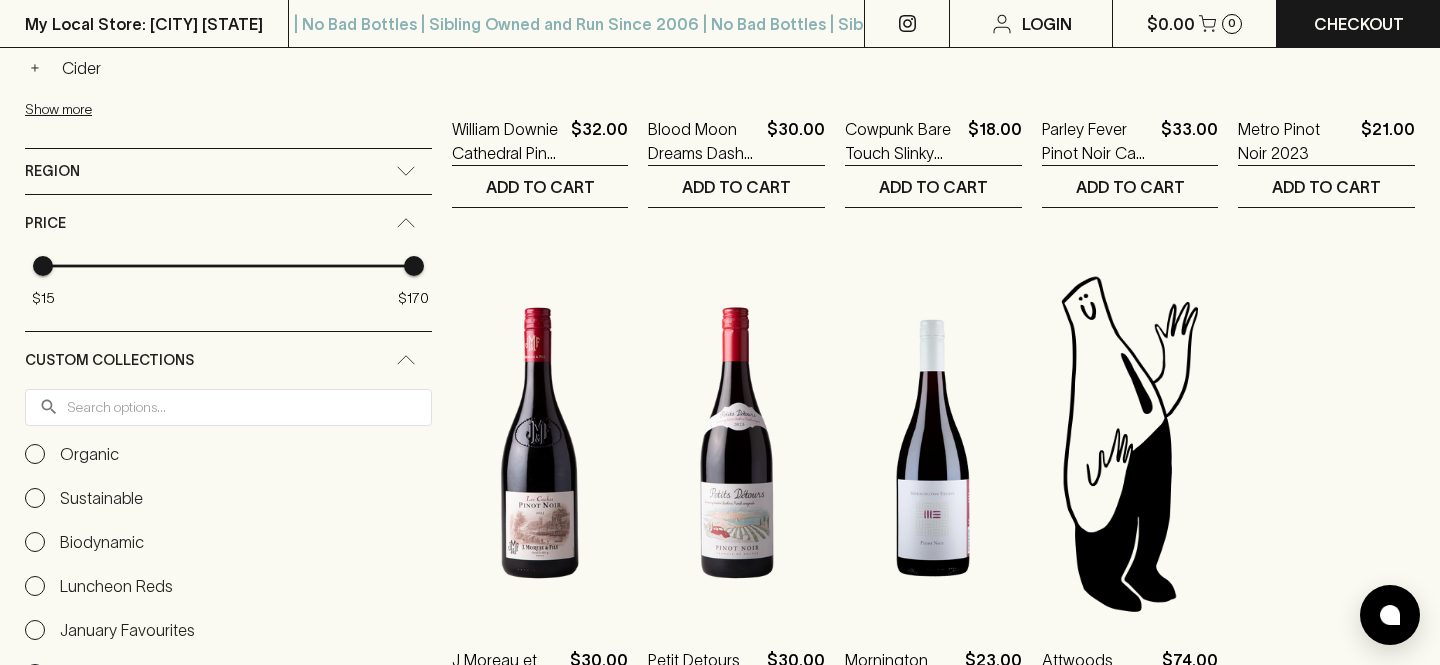 click on "Price" at bounding box center (210, 223) 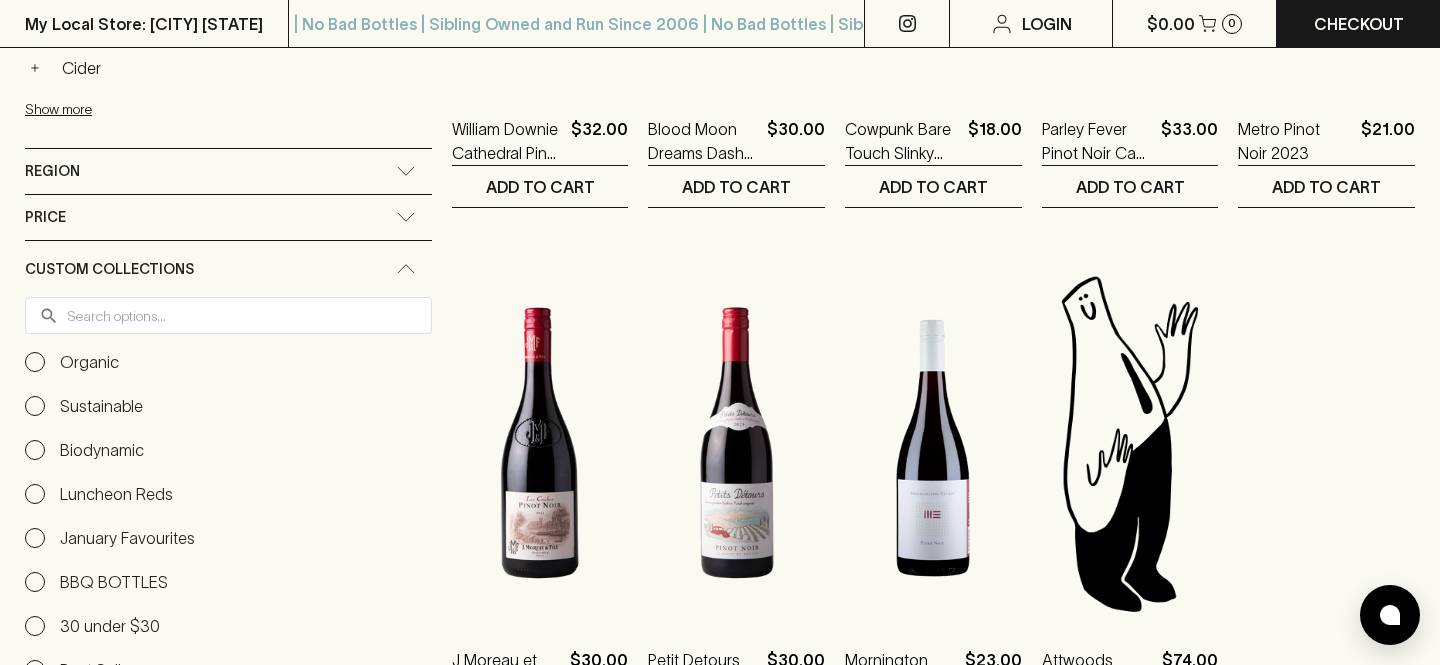 click on "Region" at bounding box center [210, 171] 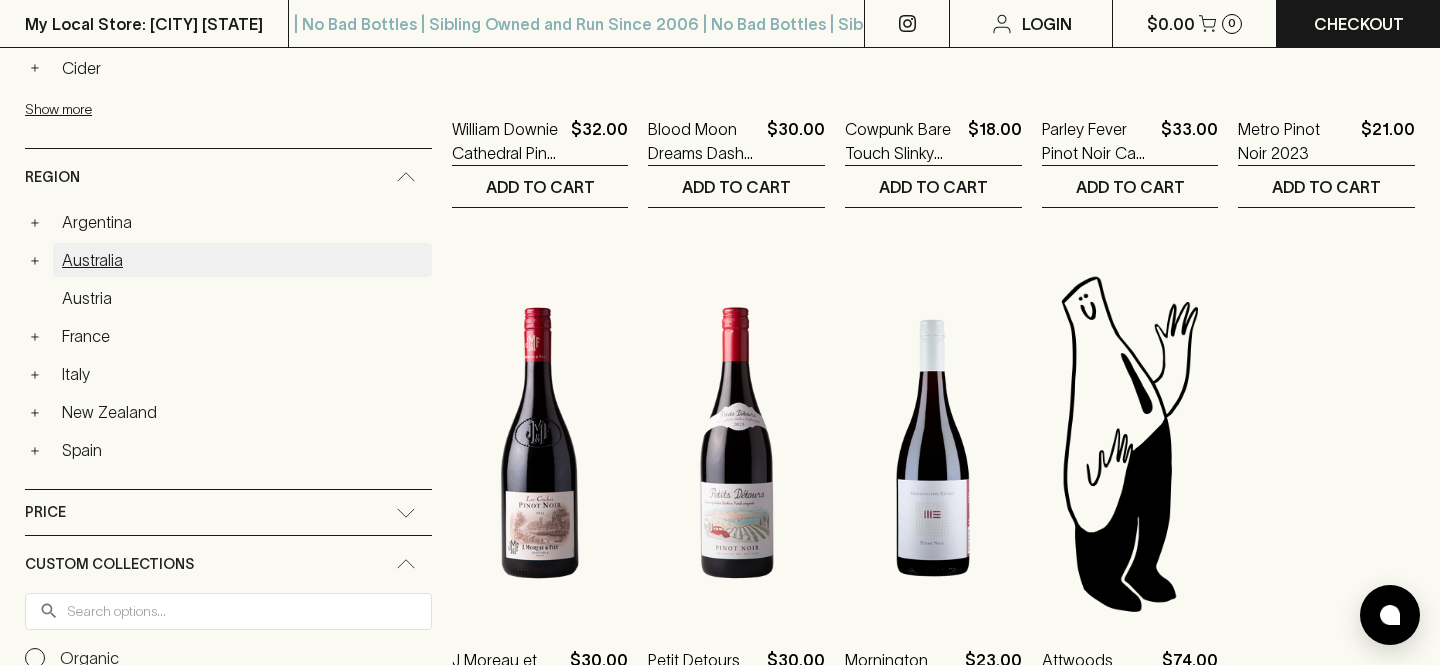 click on "Australia" at bounding box center [242, 260] 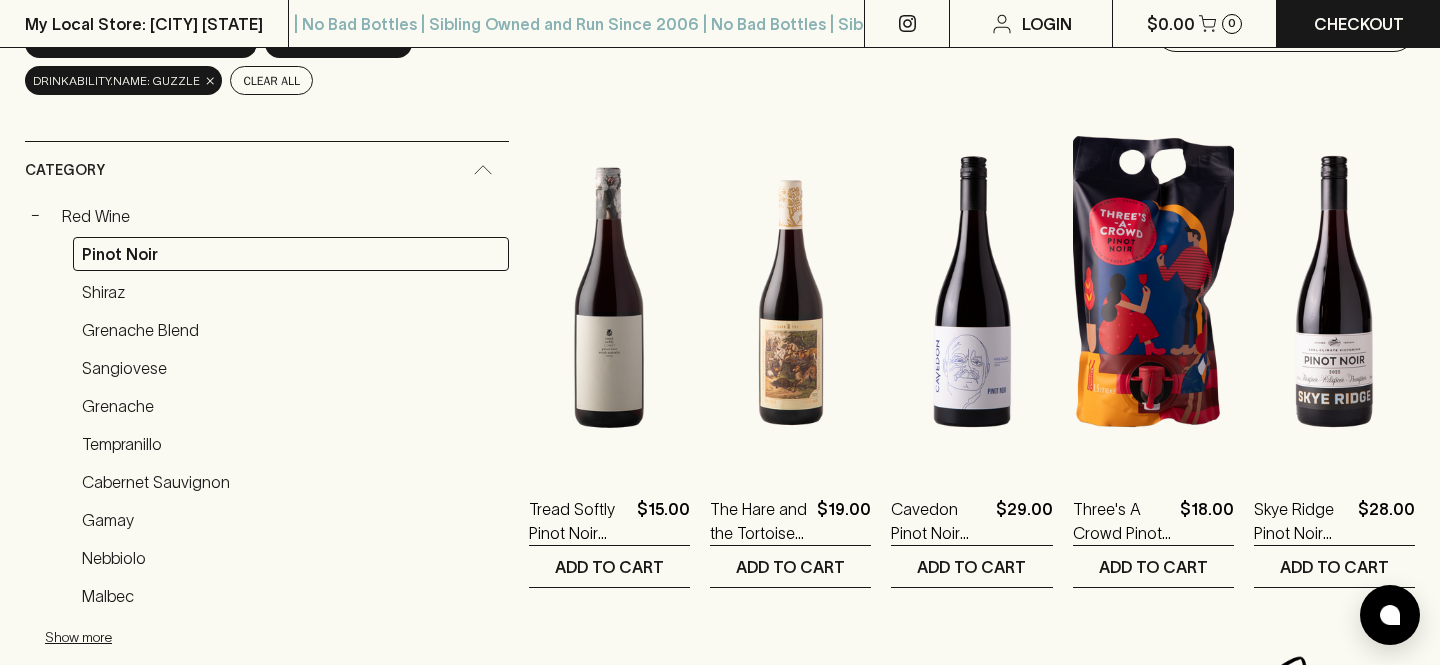 scroll, scrollTop: 287, scrollLeft: 0, axis: vertical 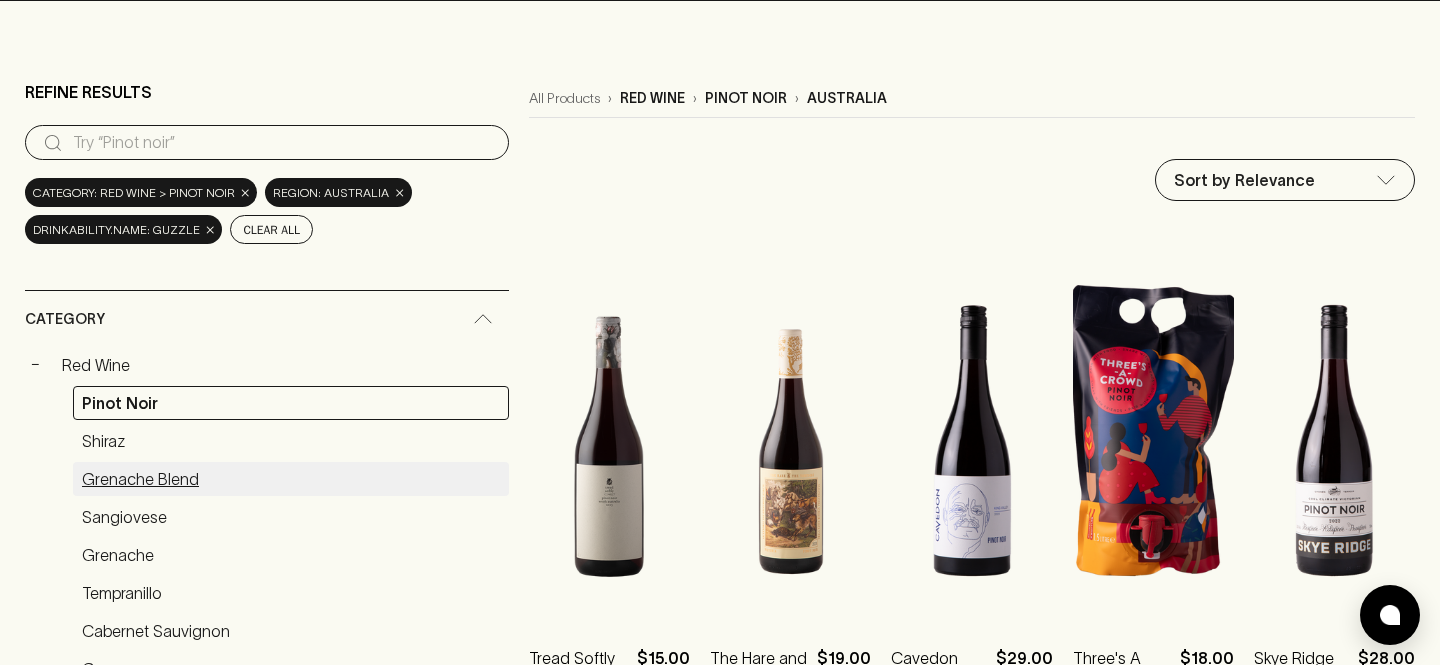 click on "Grenache Blend" at bounding box center [291, 479] 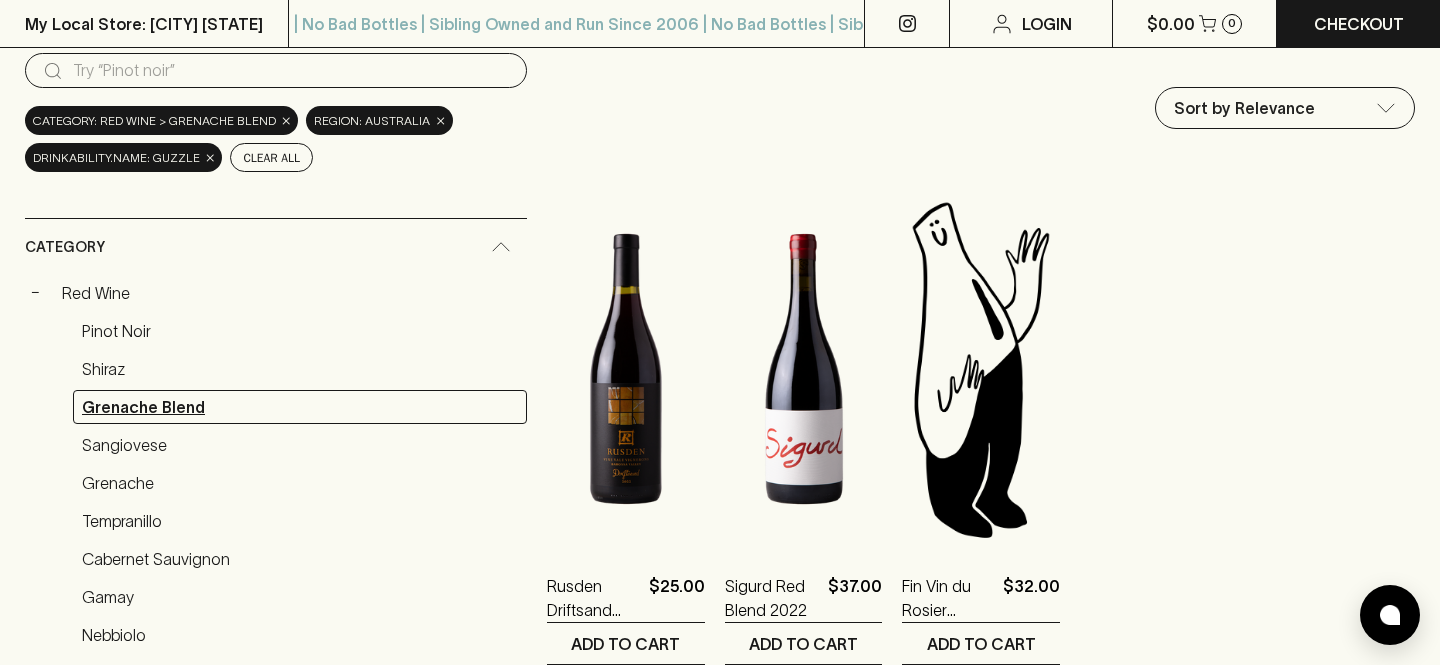 scroll, scrollTop: 230, scrollLeft: 0, axis: vertical 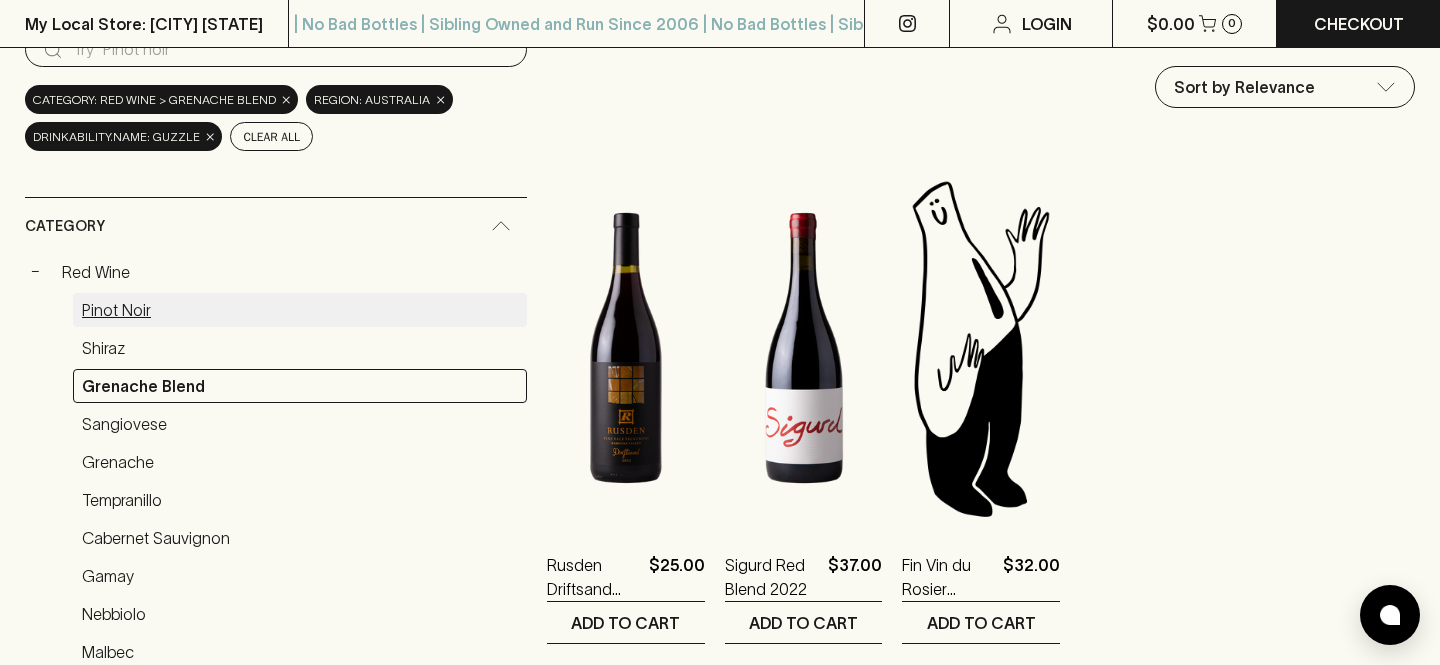 click on "Pinot Noir" at bounding box center [300, 310] 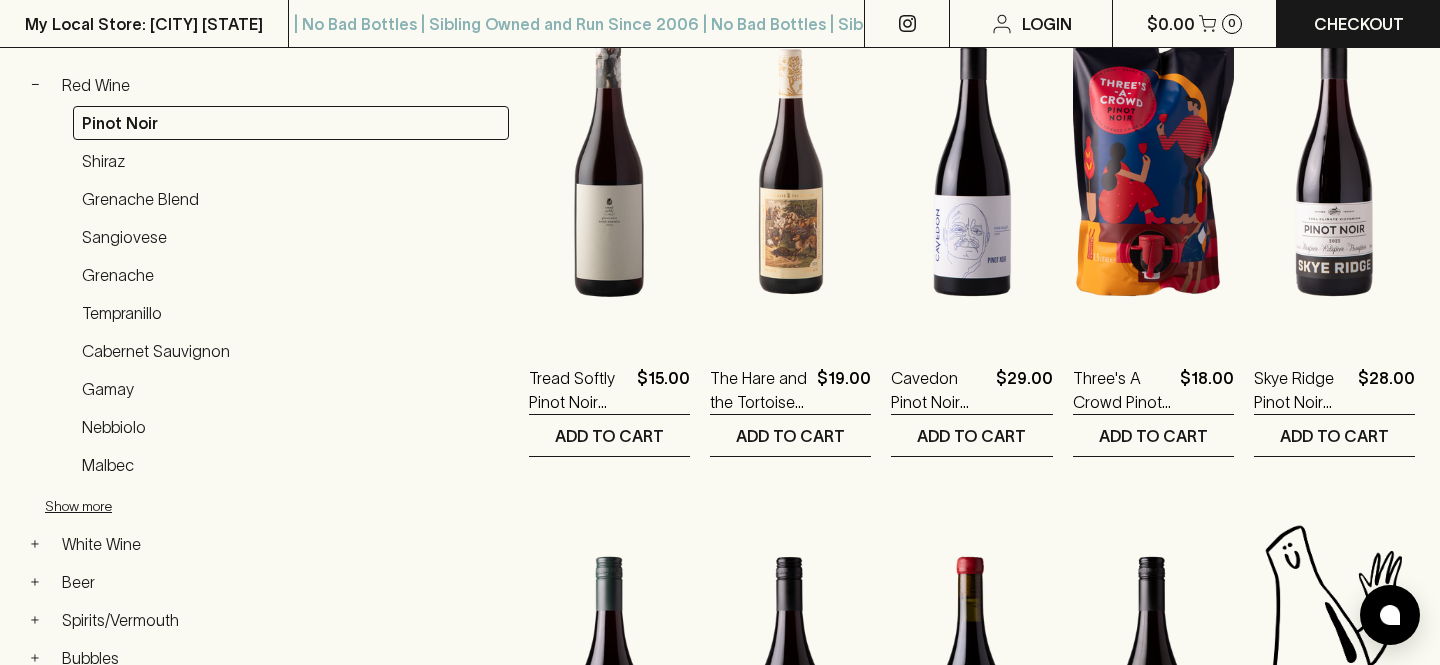 scroll, scrollTop: 412, scrollLeft: 0, axis: vertical 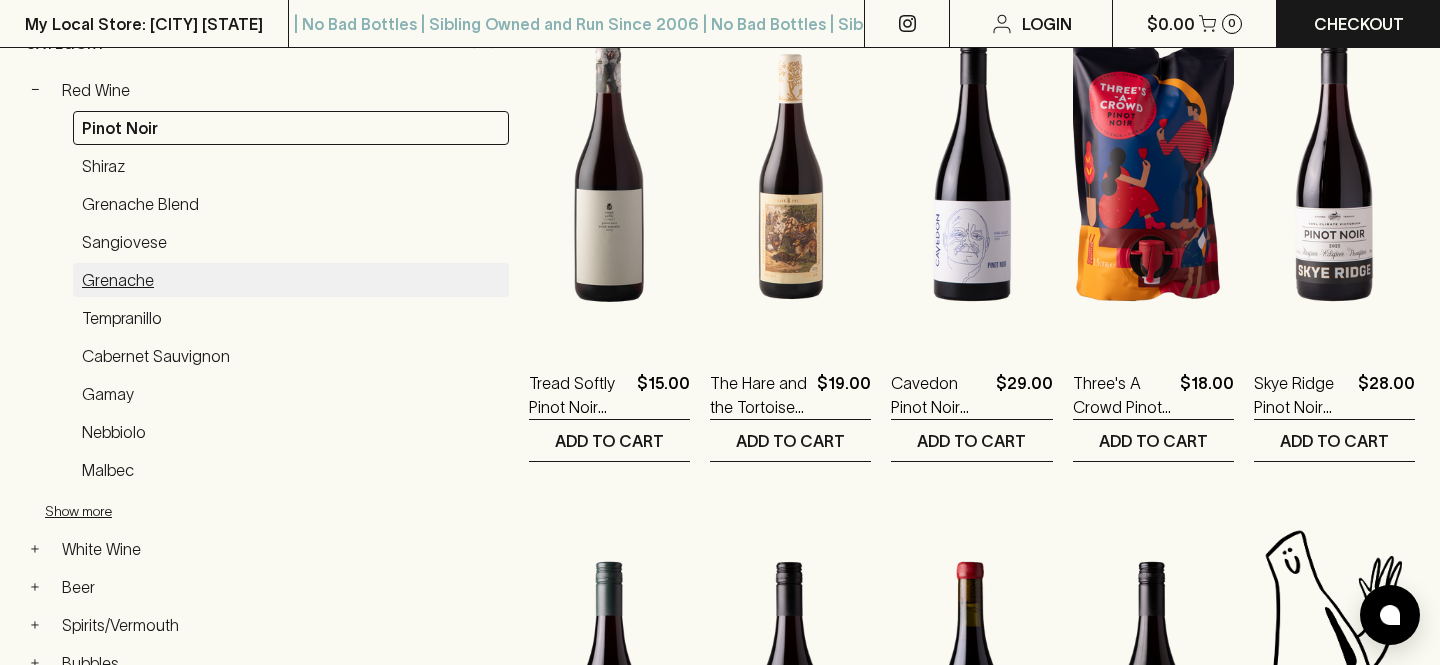 click on "Grenache" at bounding box center (291, 280) 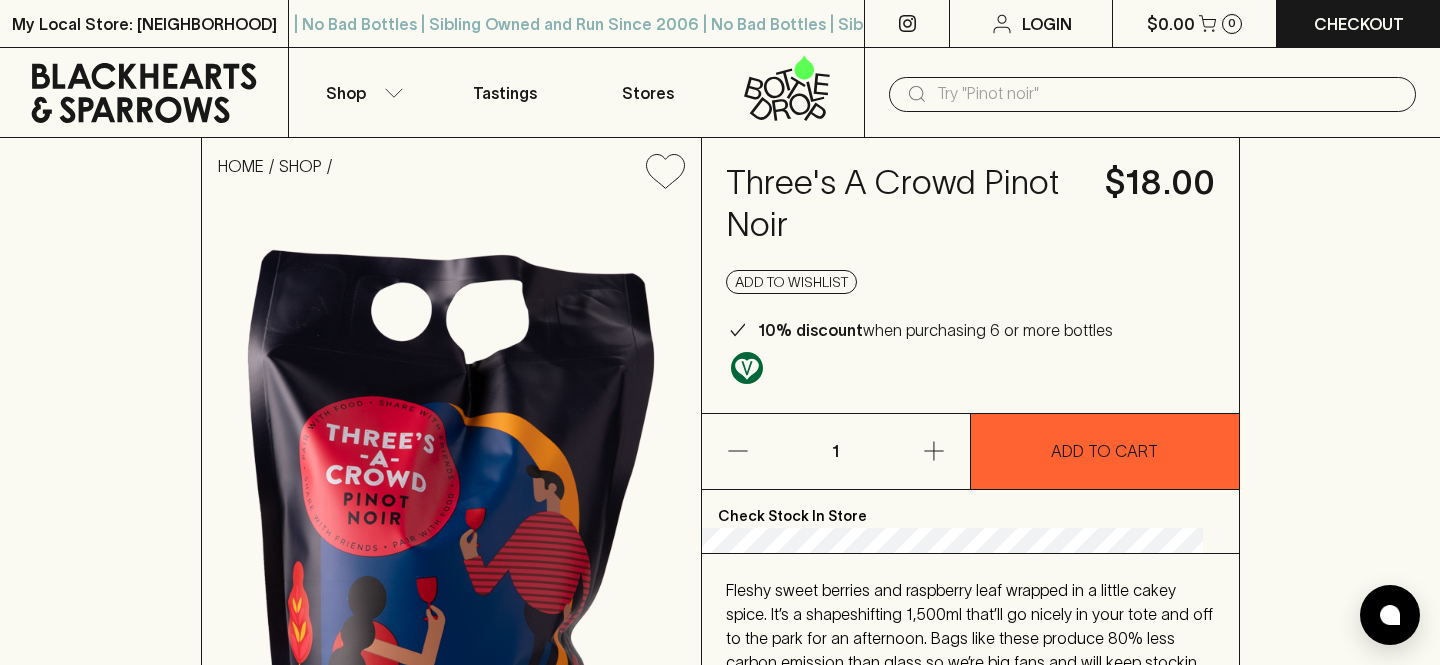 scroll, scrollTop: 0, scrollLeft: 0, axis: both 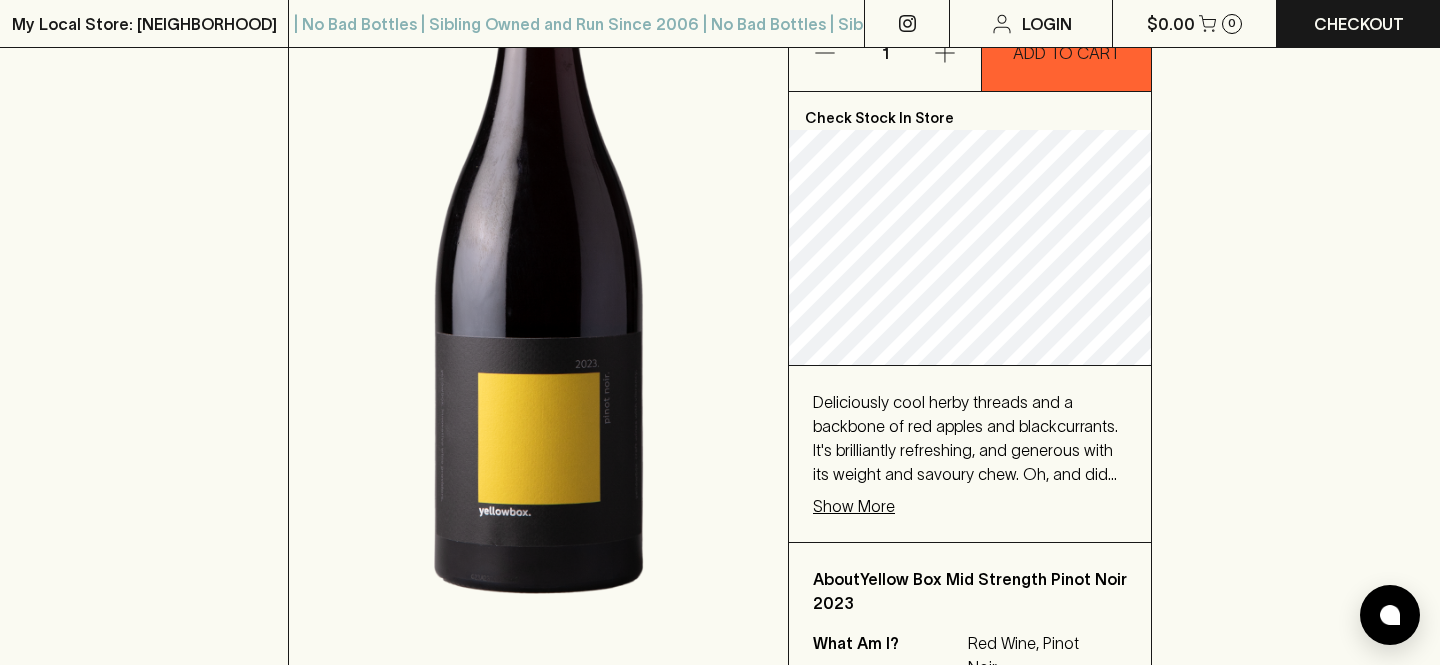 click on "Show More" at bounding box center (854, 506) 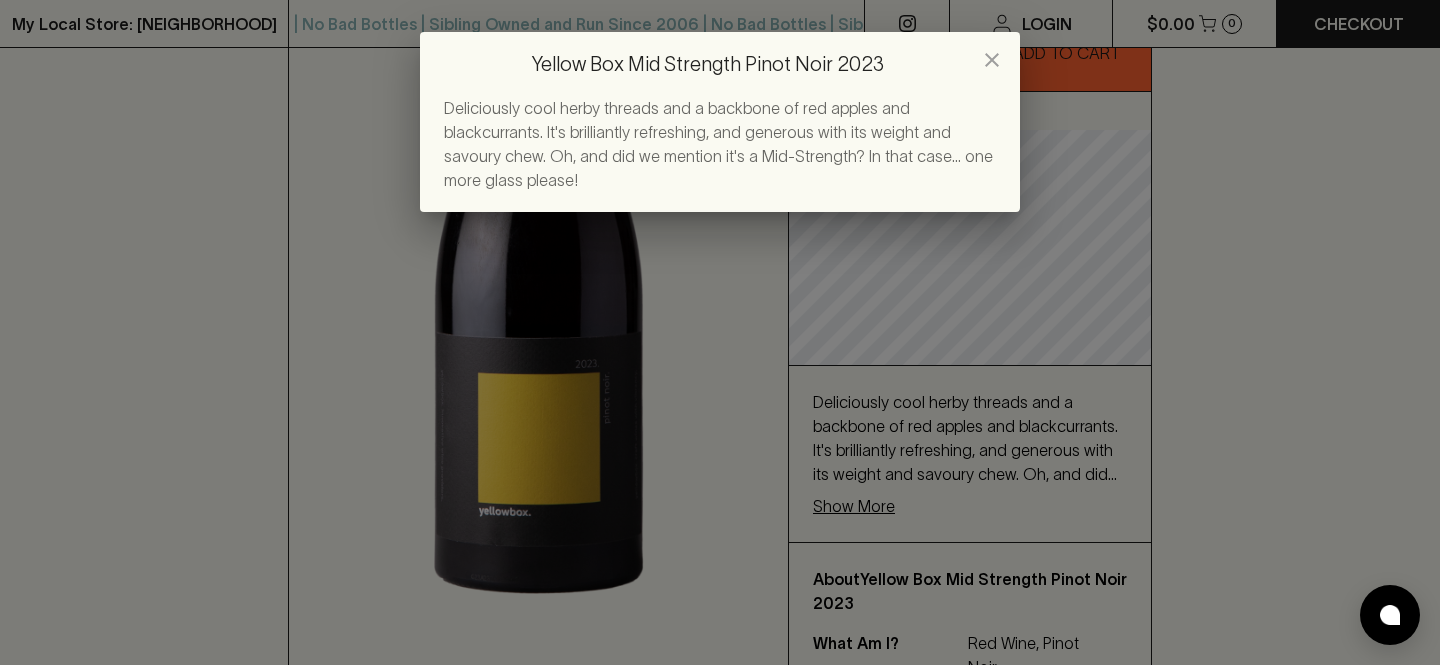 click 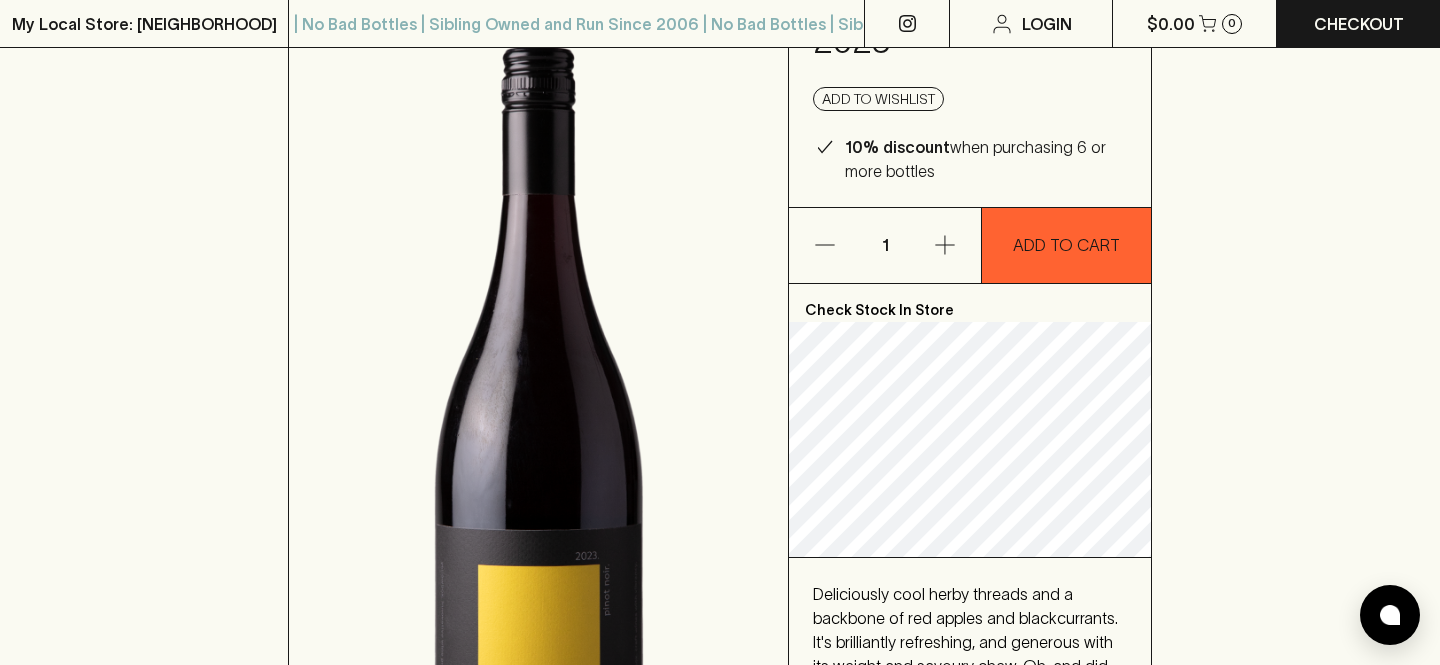 scroll, scrollTop: 113, scrollLeft: 0, axis: vertical 